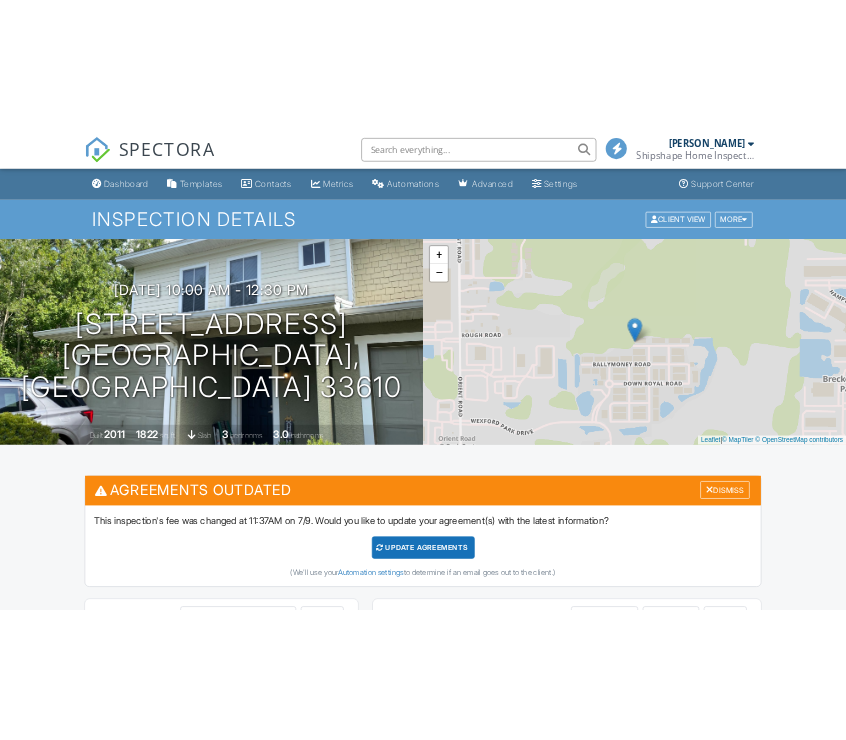 scroll, scrollTop: 0, scrollLeft: 0, axis: both 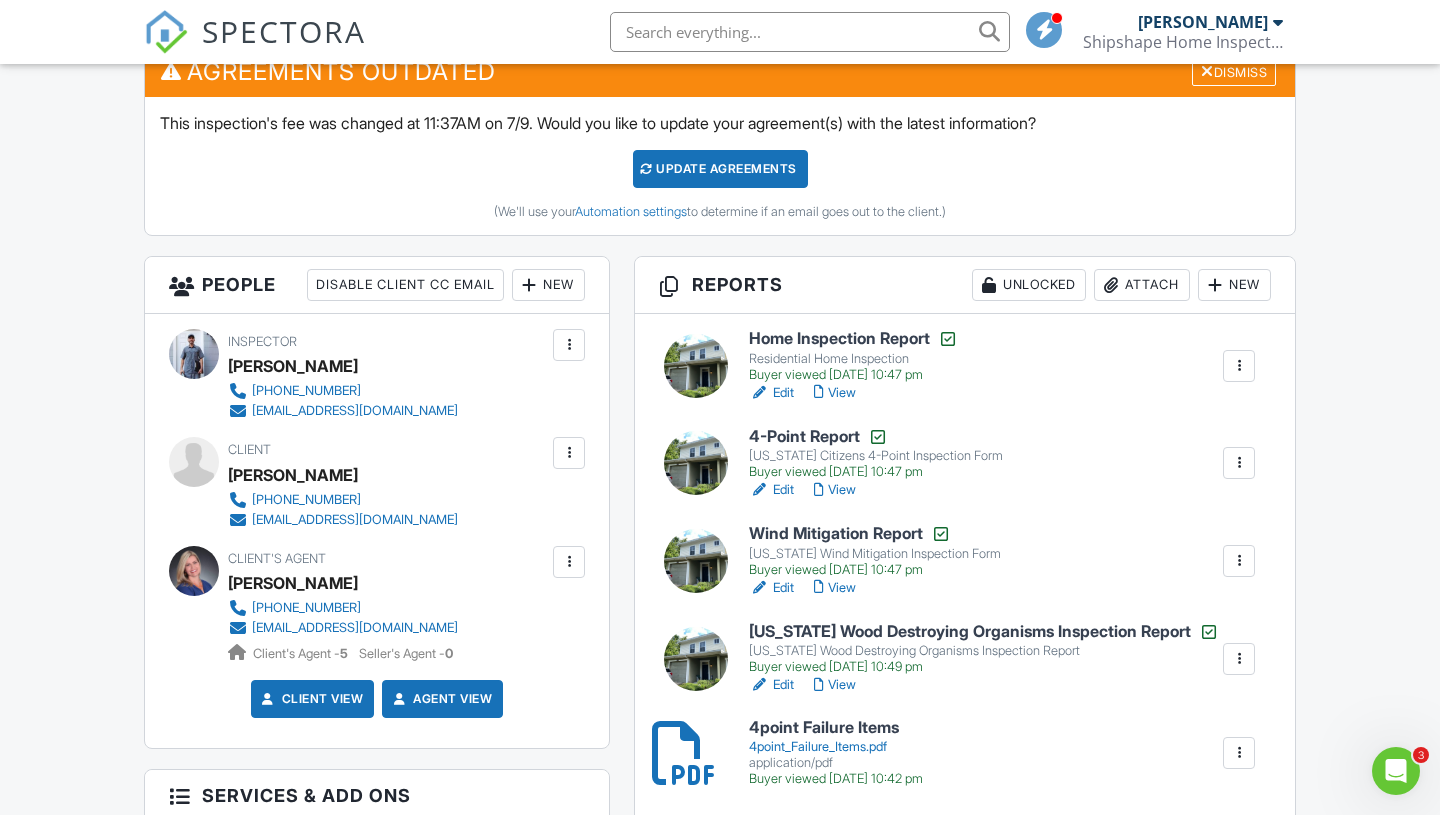 click on "4-Point Report" at bounding box center (876, 437) 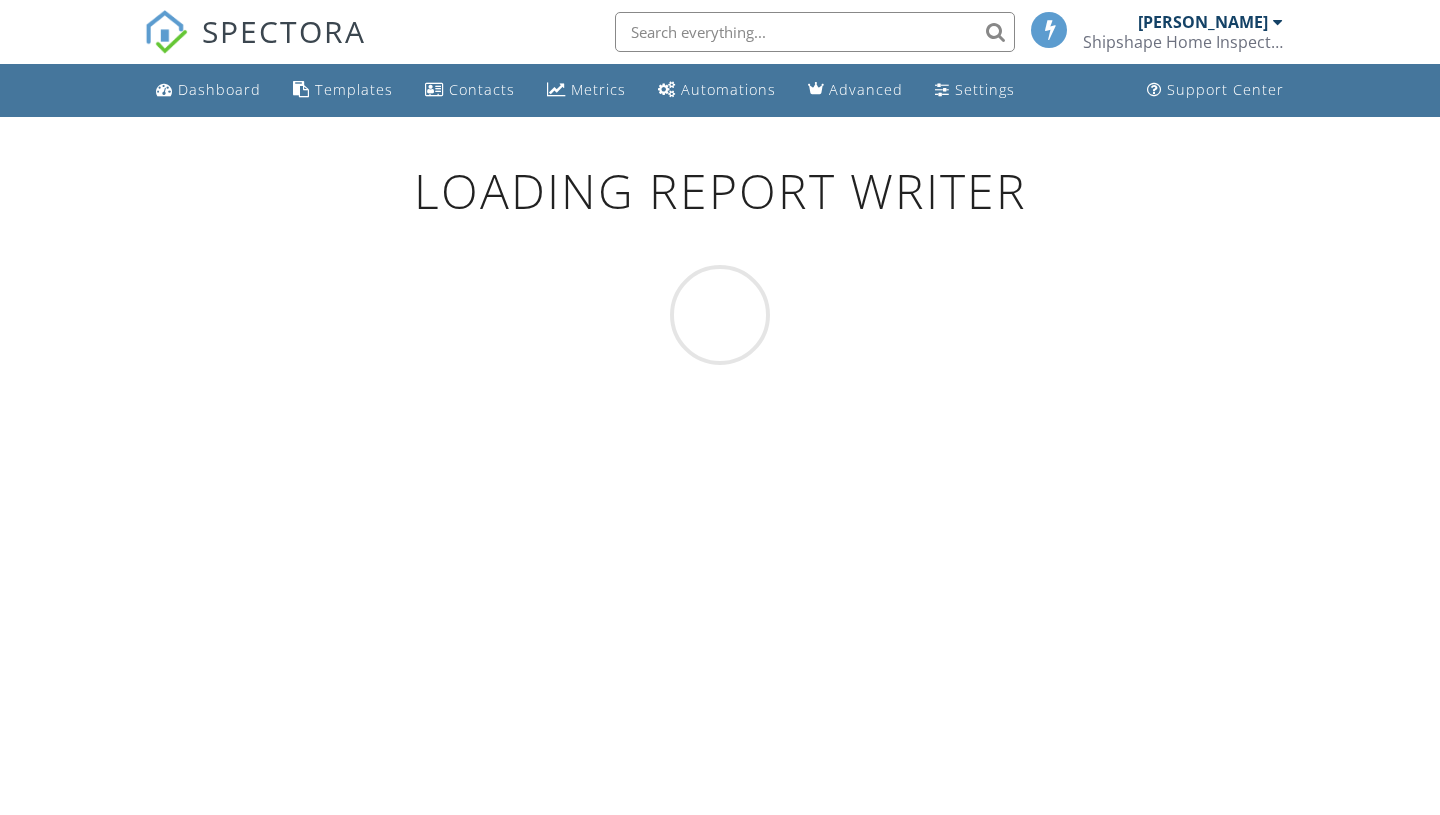 scroll, scrollTop: 0, scrollLeft: 0, axis: both 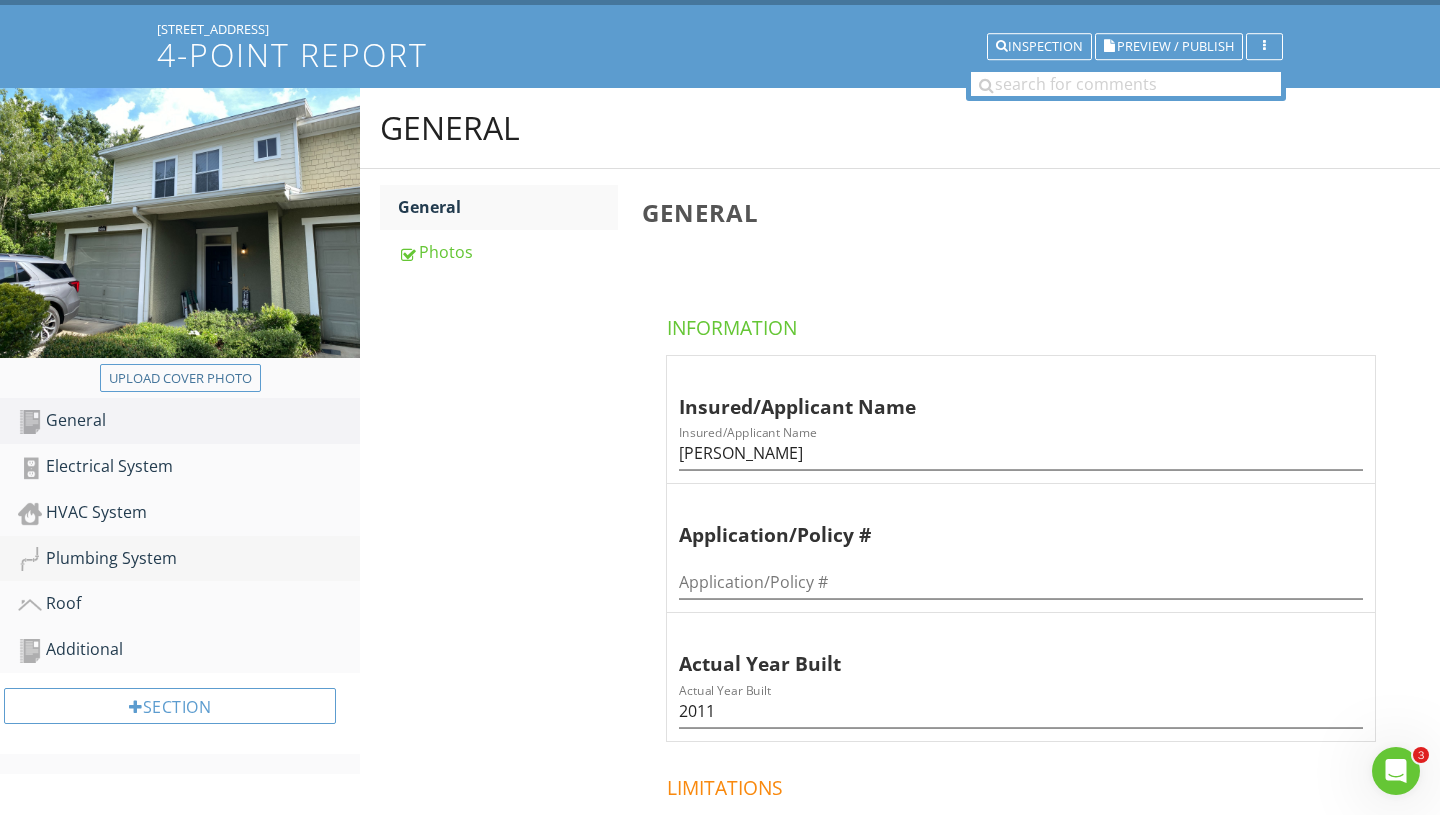 click on "Plumbing System" at bounding box center (189, 559) 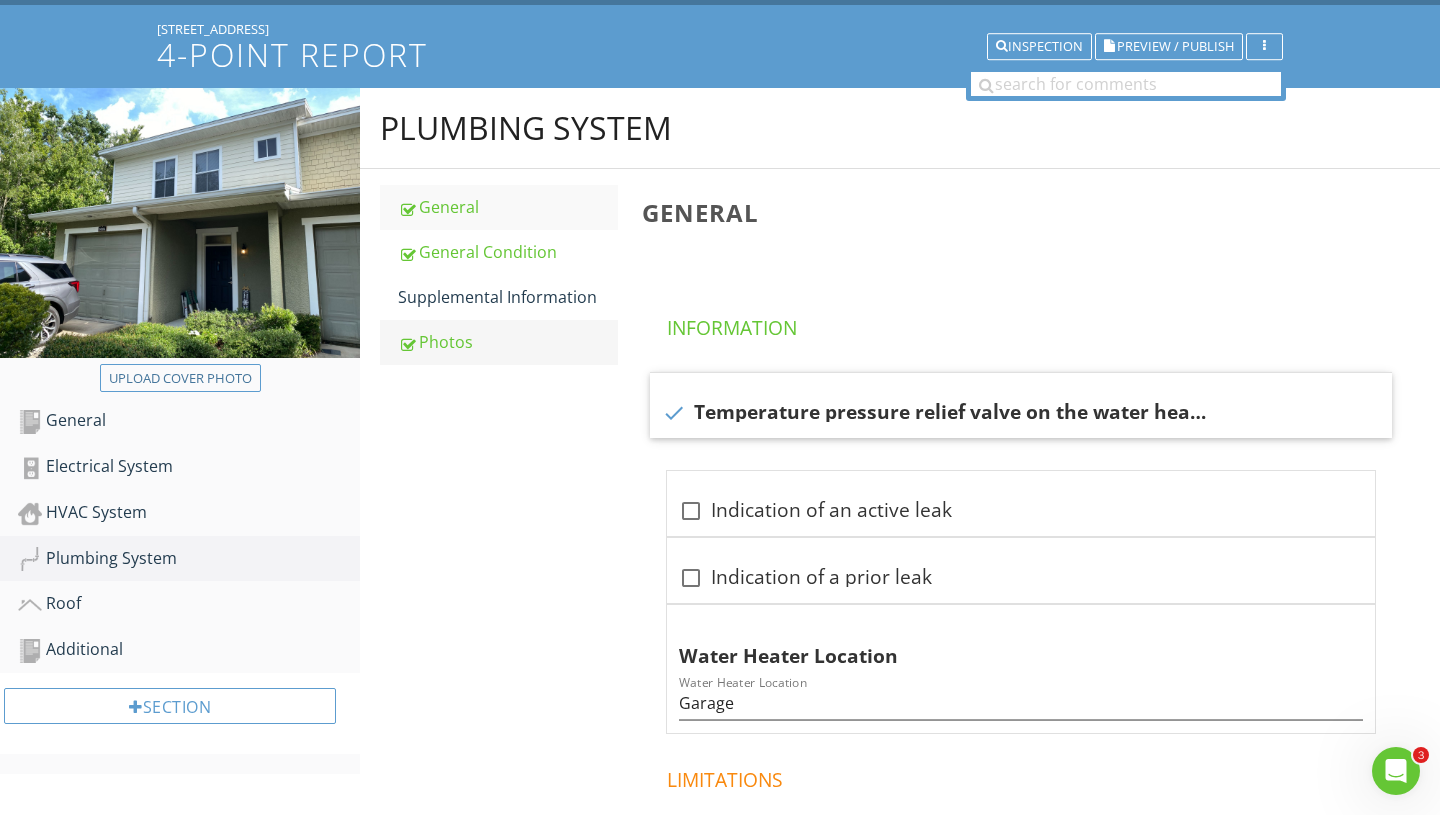 click on "Photos" at bounding box center [508, 342] 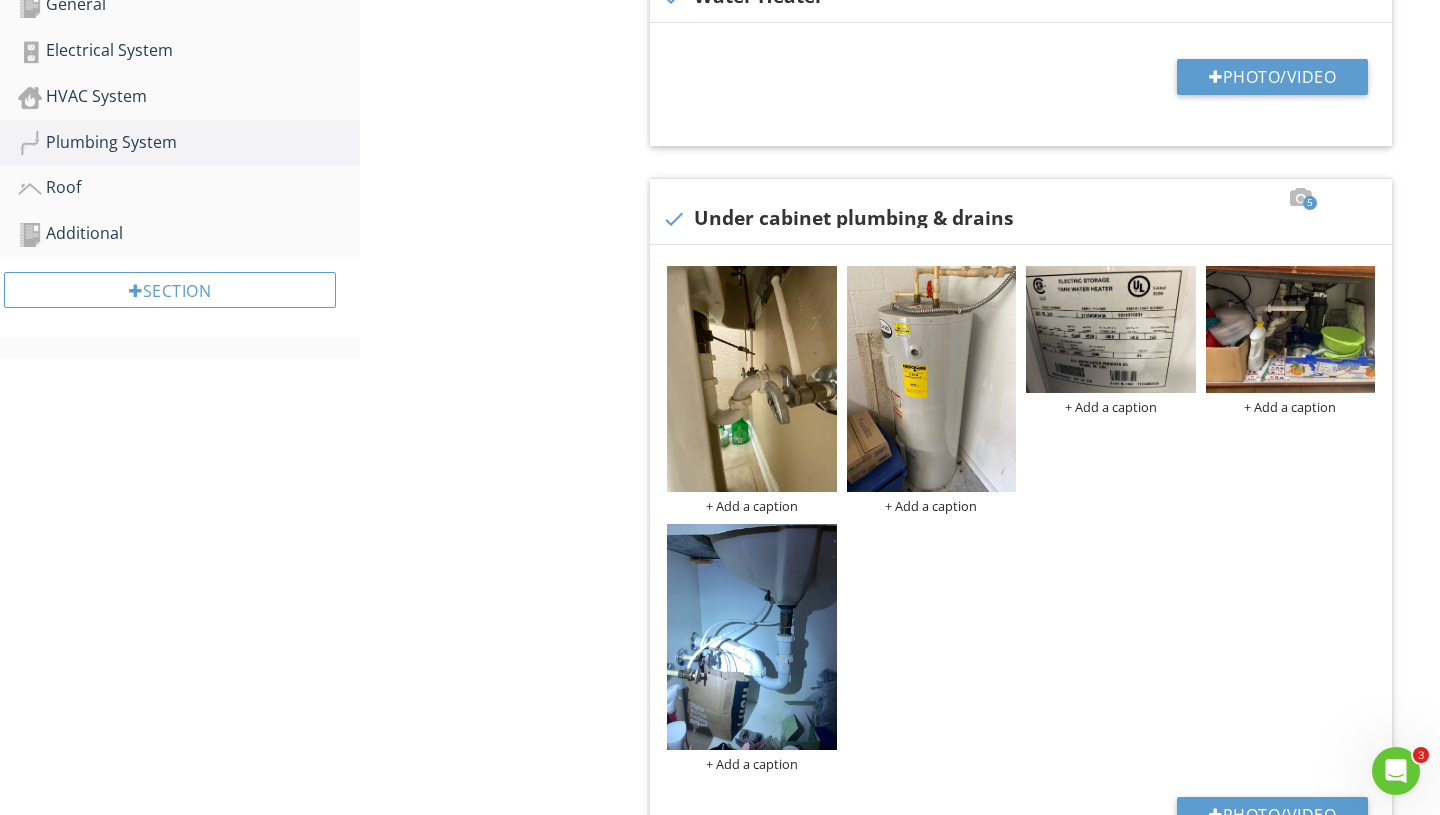 scroll, scrollTop: 529, scrollLeft: 0, axis: vertical 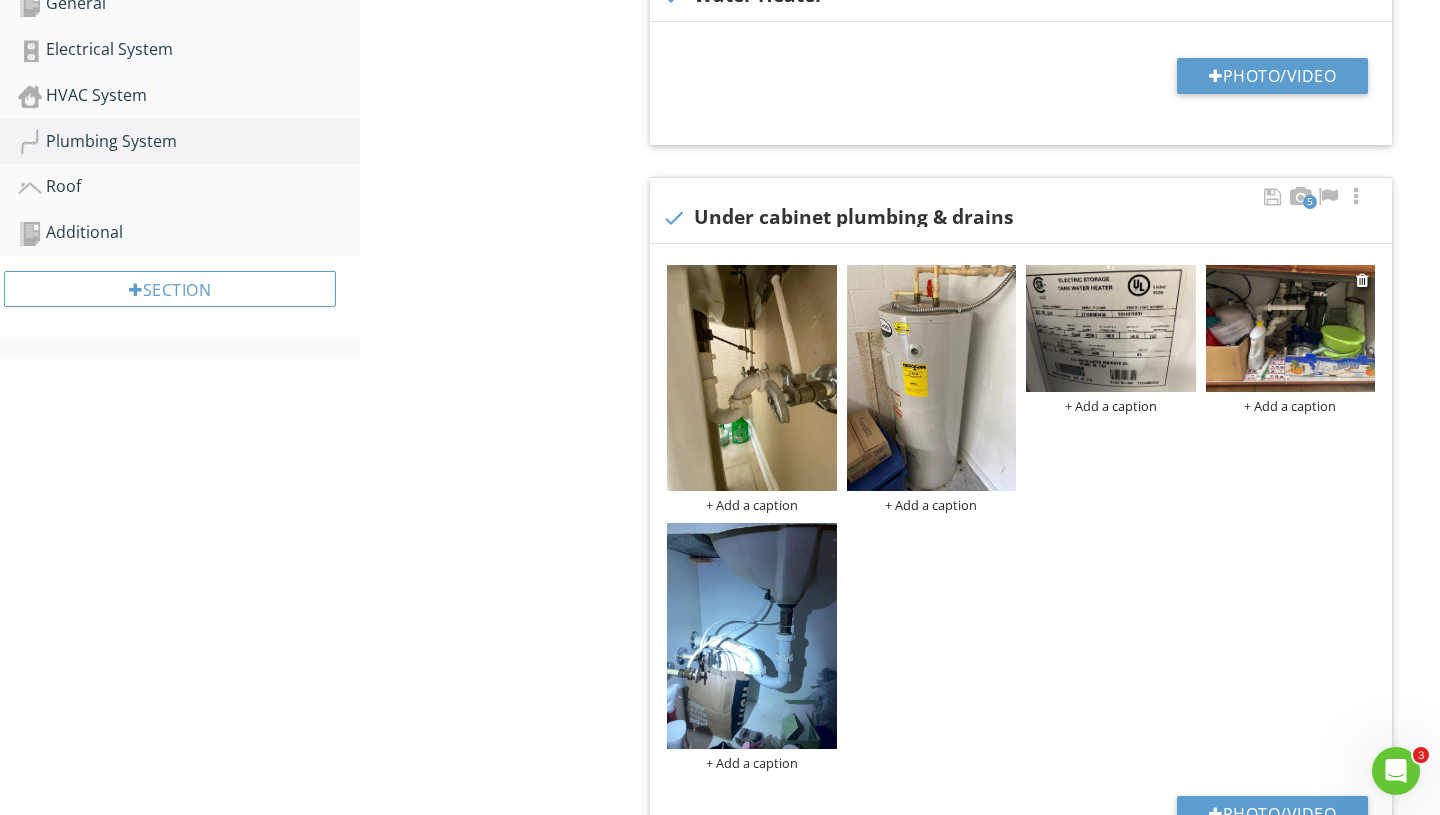 click at bounding box center [1291, 328] 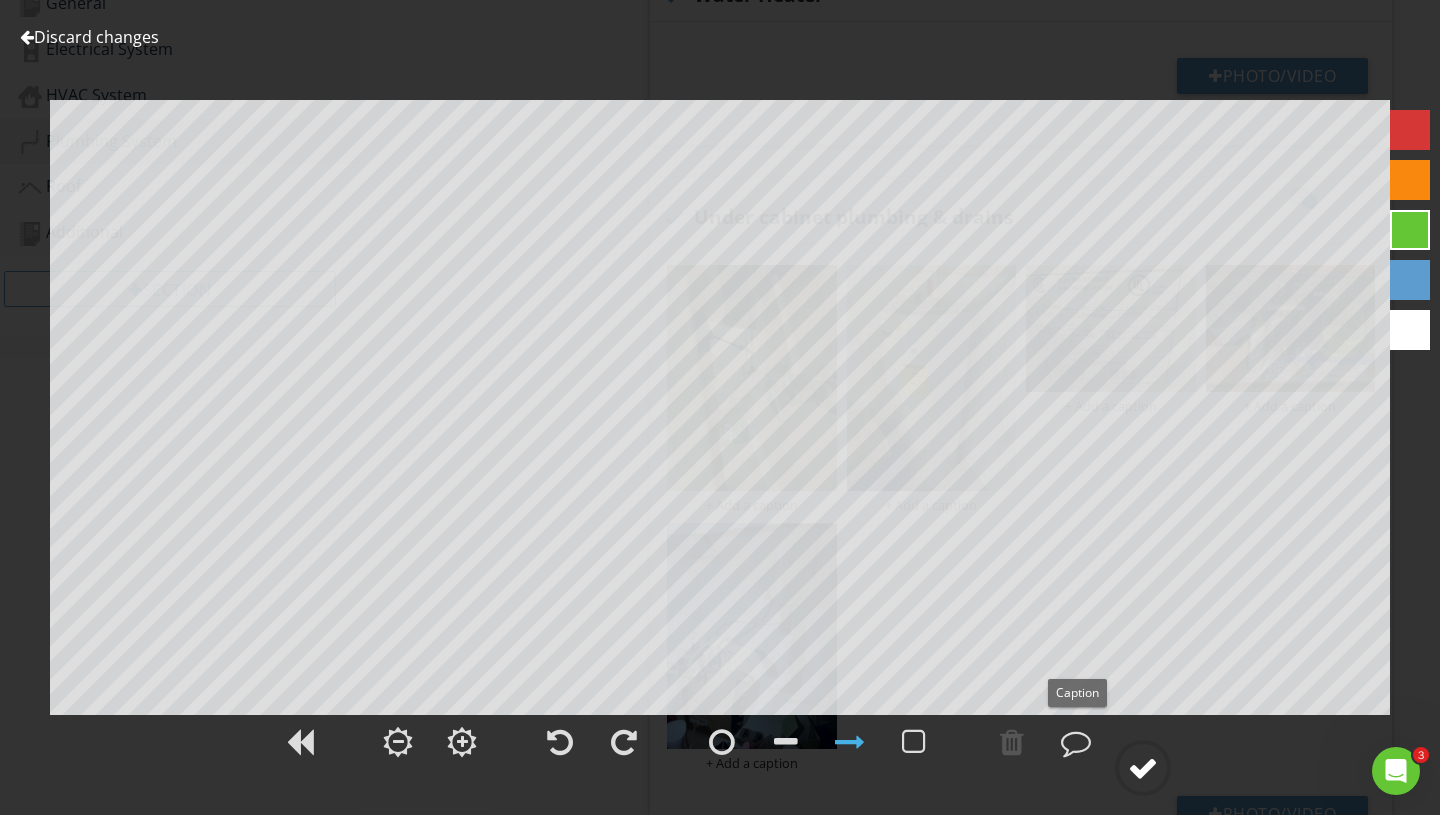 click at bounding box center [1143, 768] 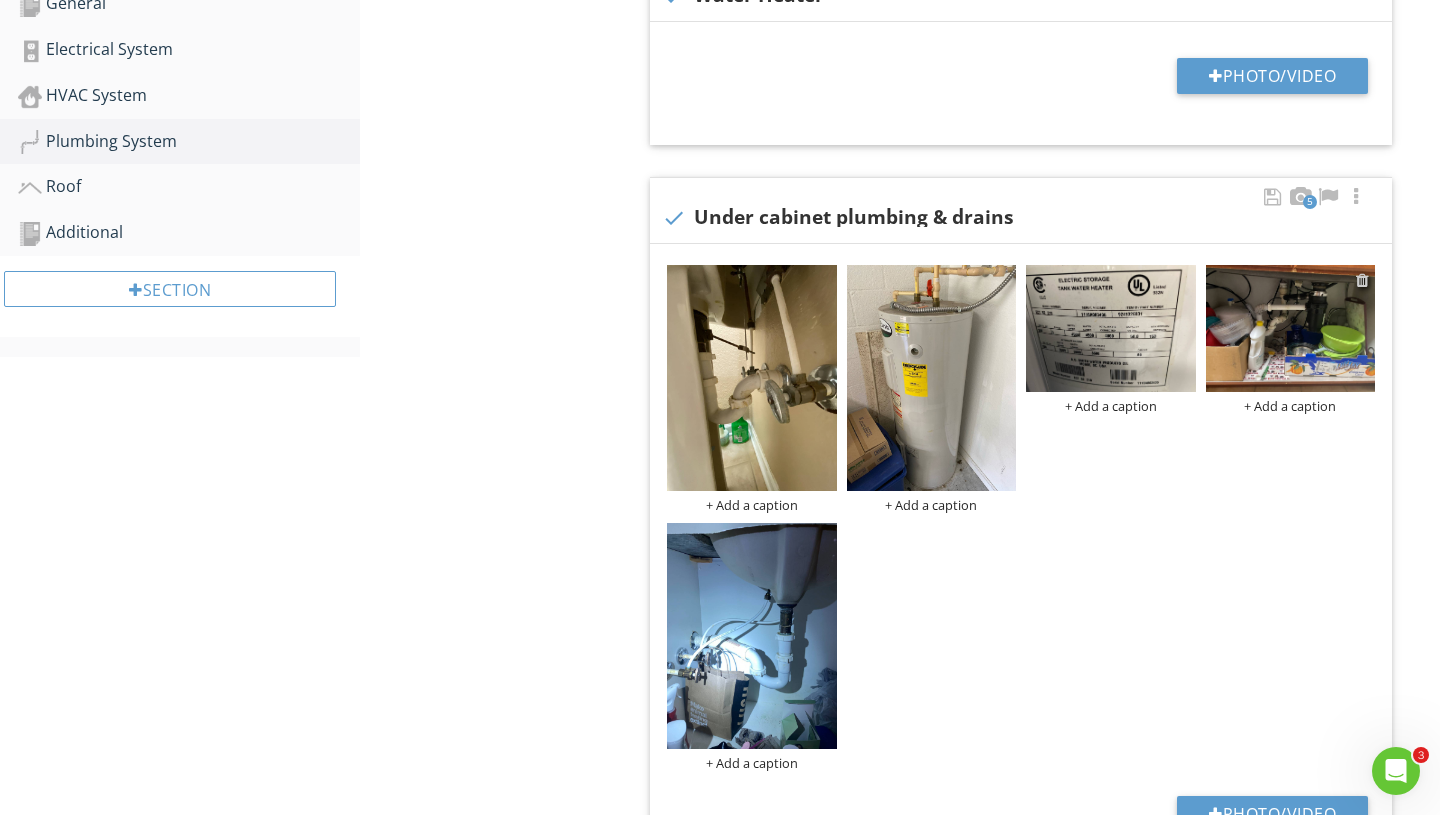 click at bounding box center [1362, 280] 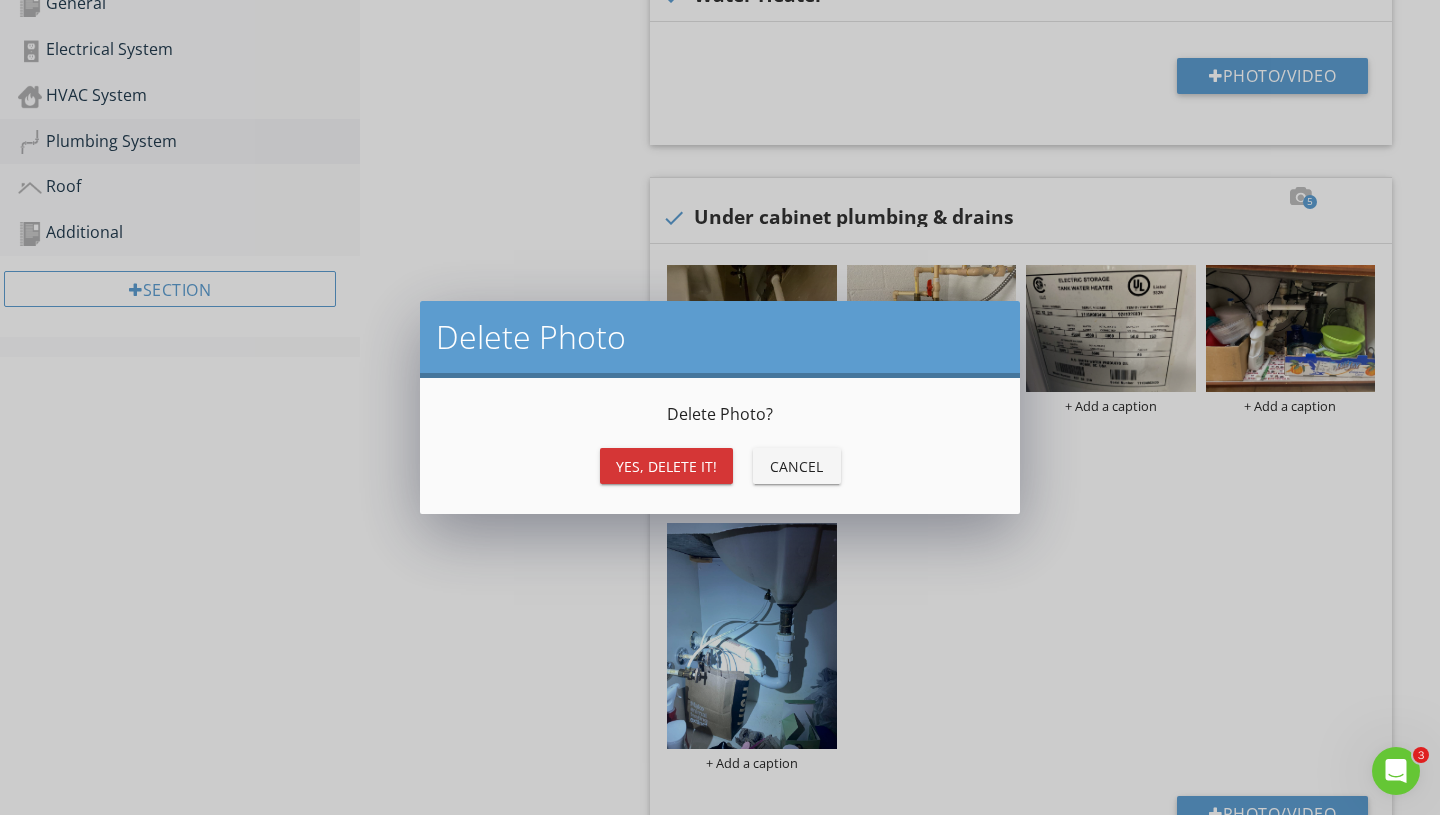 click on "Yes, Delete it!" at bounding box center (666, 466) 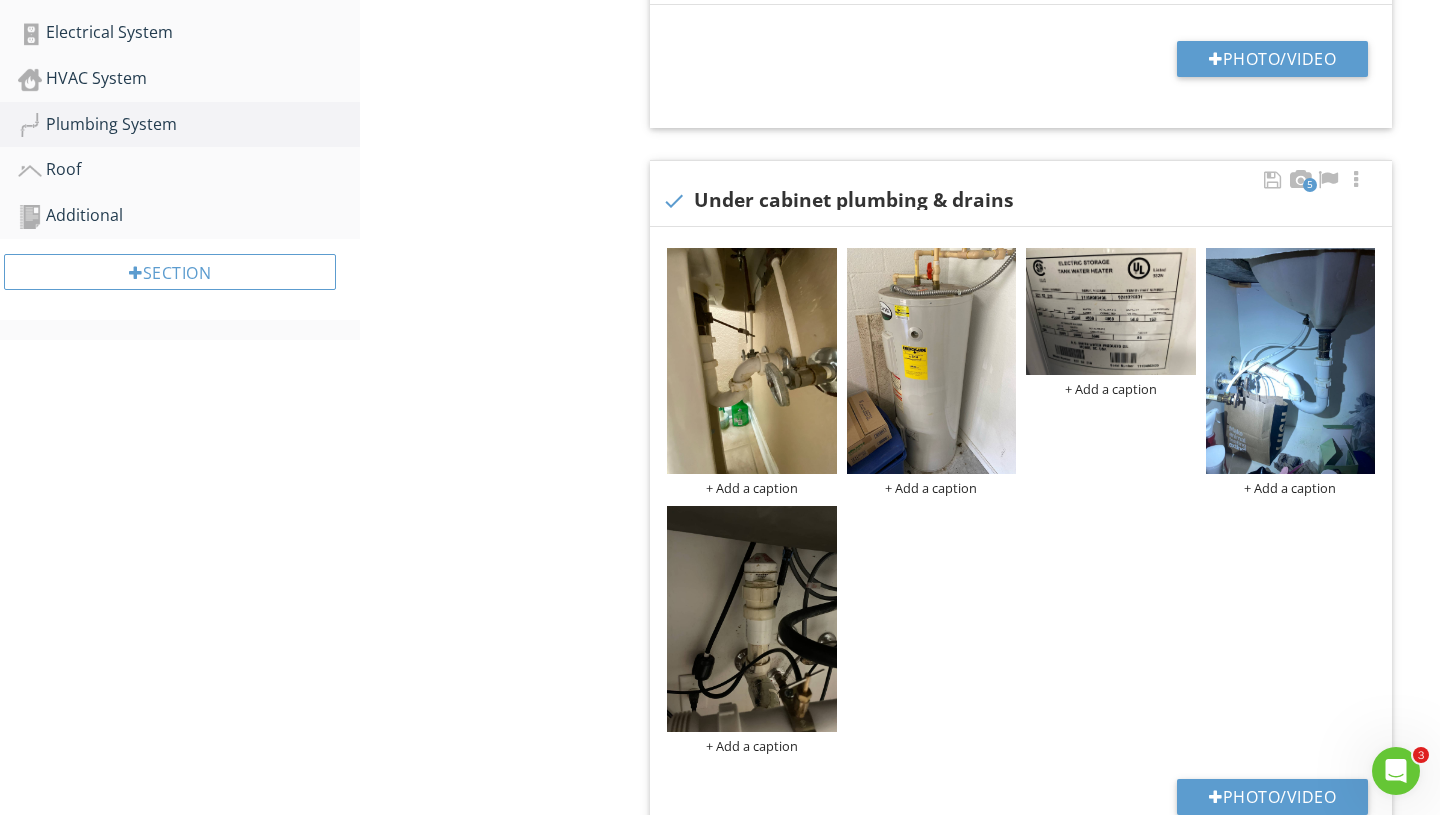 scroll, scrollTop: 550, scrollLeft: 0, axis: vertical 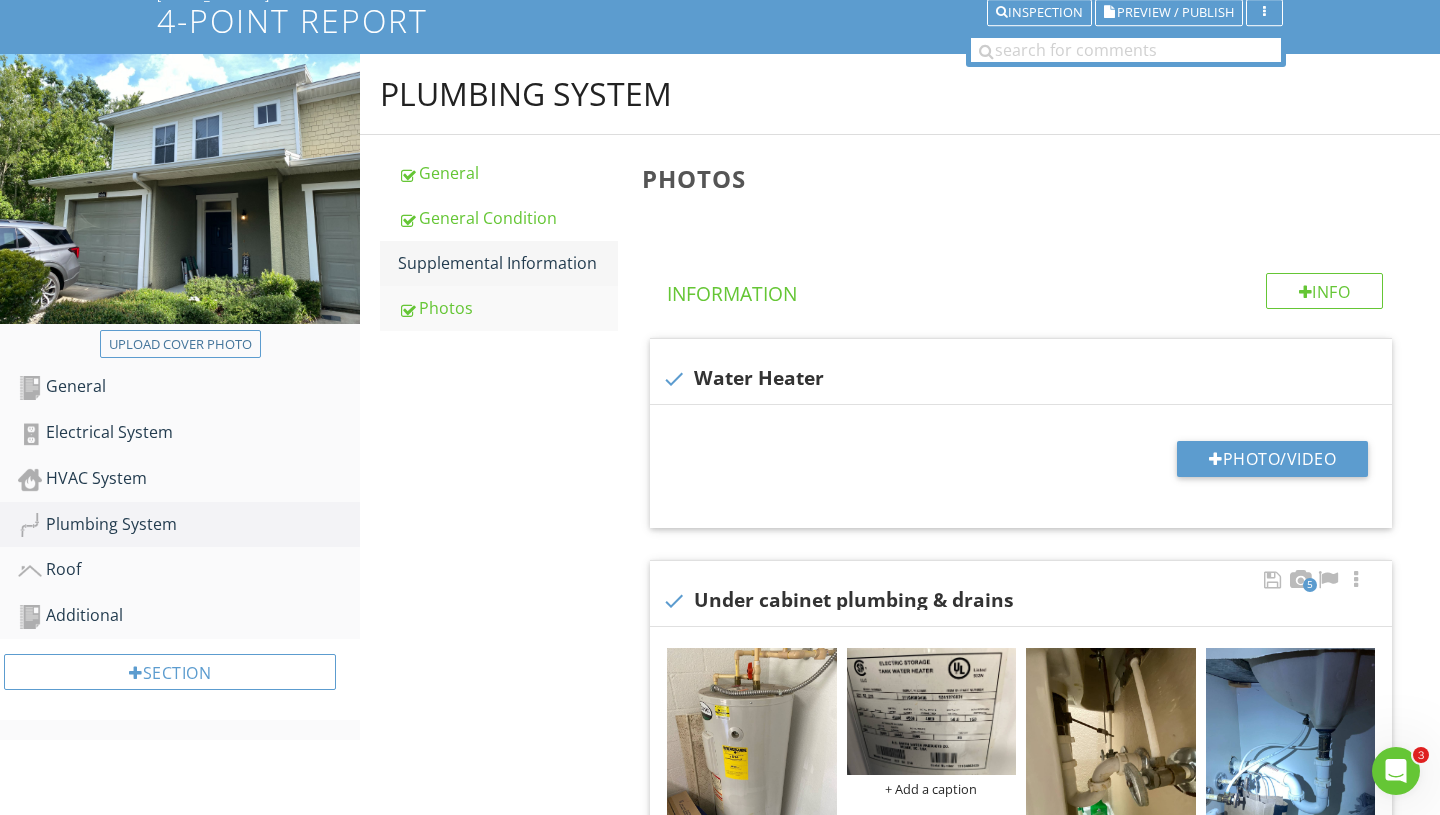 click on "Supplemental Information" at bounding box center [508, 263] 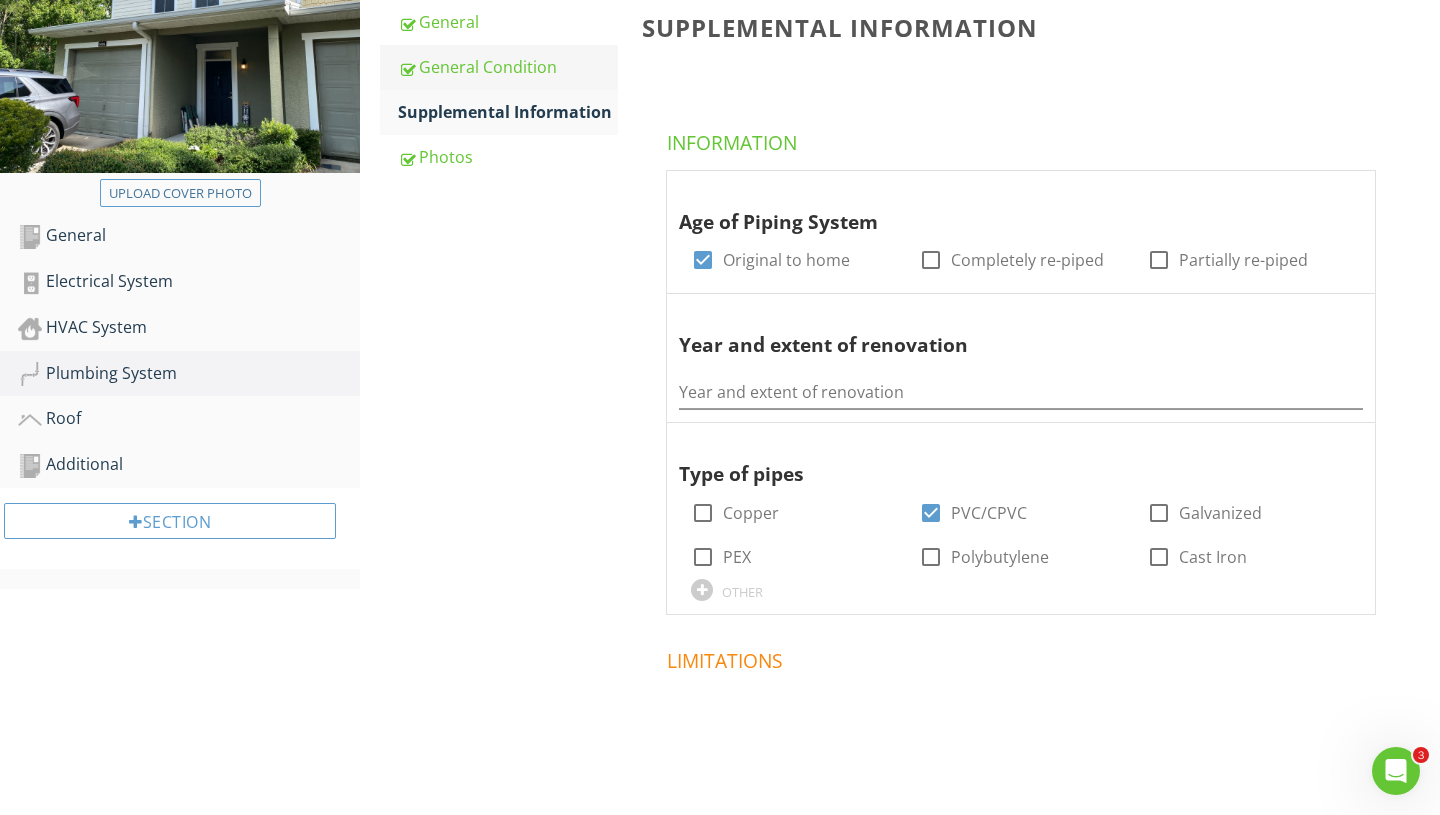 scroll, scrollTop: 148, scrollLeft: 0, axis: vertical 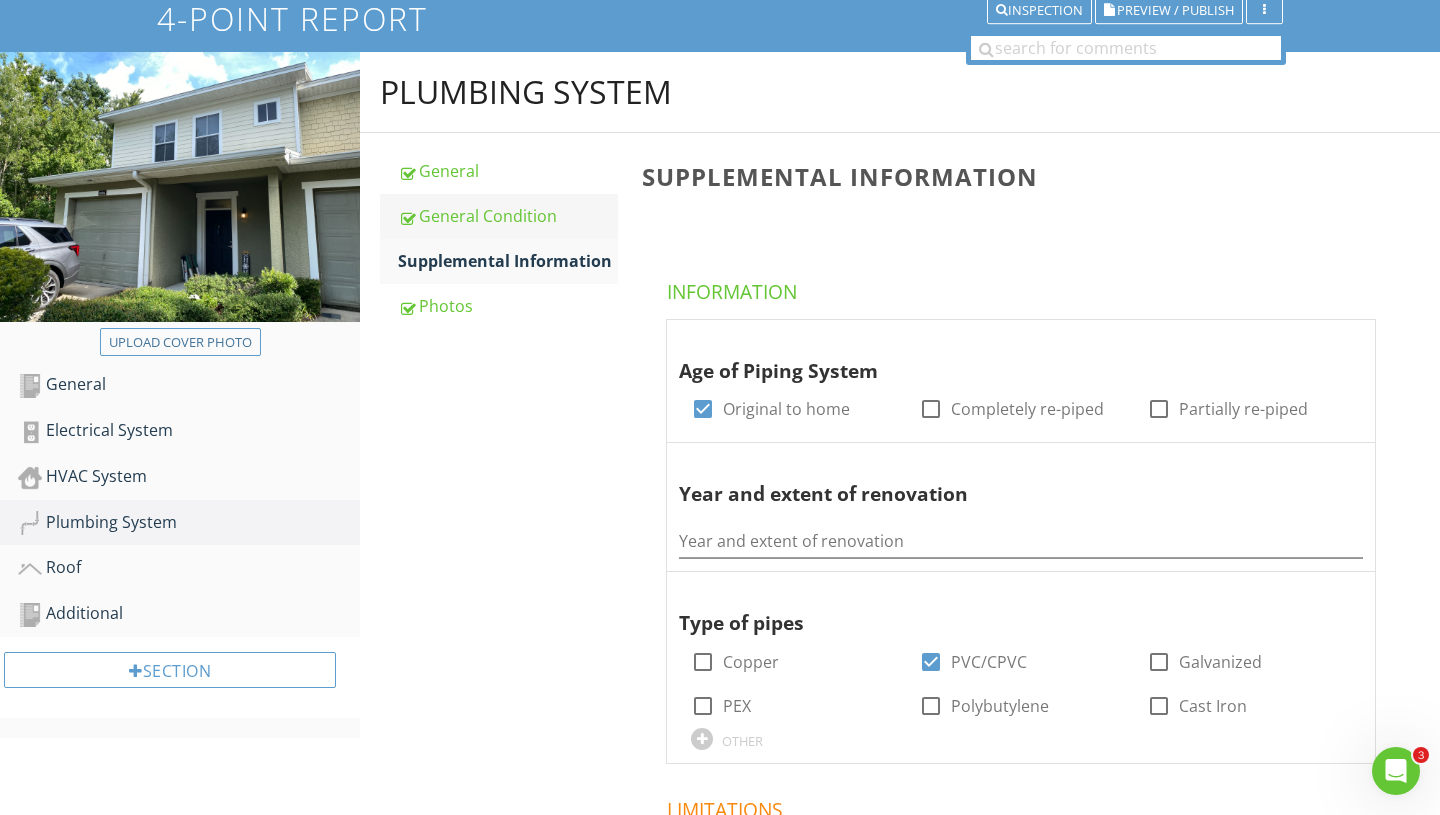 click on "General Condition" at bounding box center [508, 216] 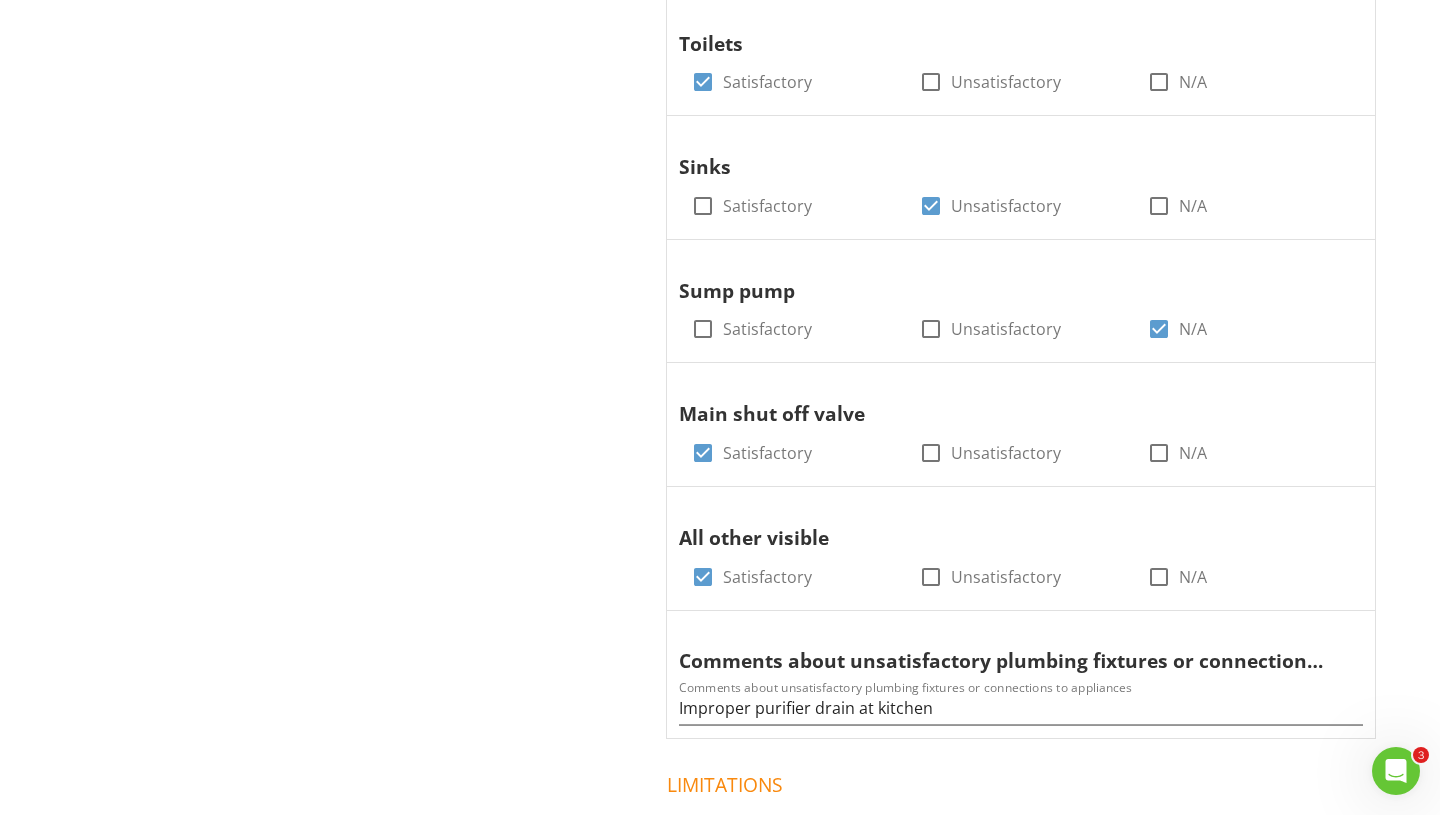 scroll, scrollTop: 1135, scrollLeft: 0, axis: vertical 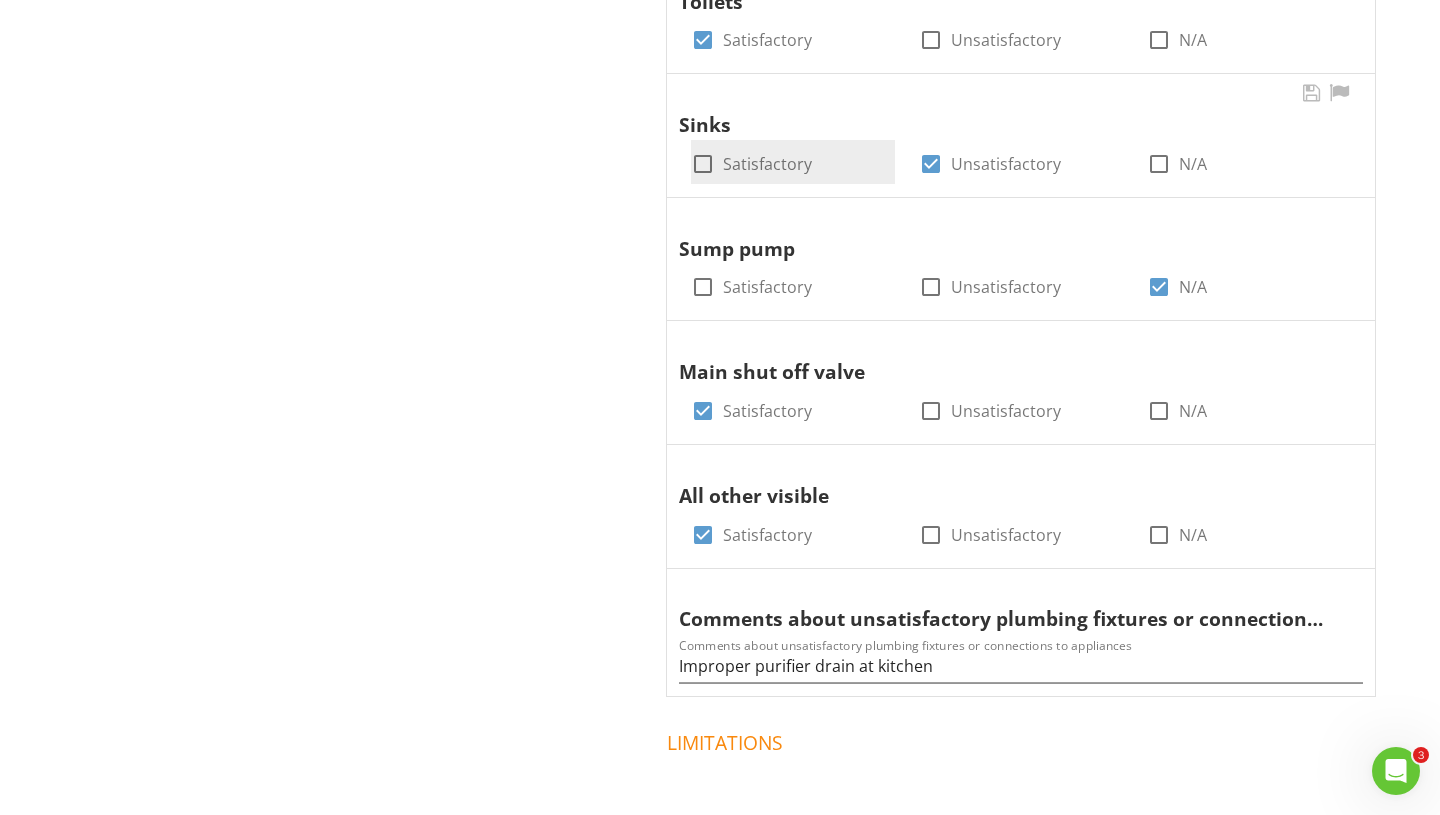 click at bounding box center [703, 164] 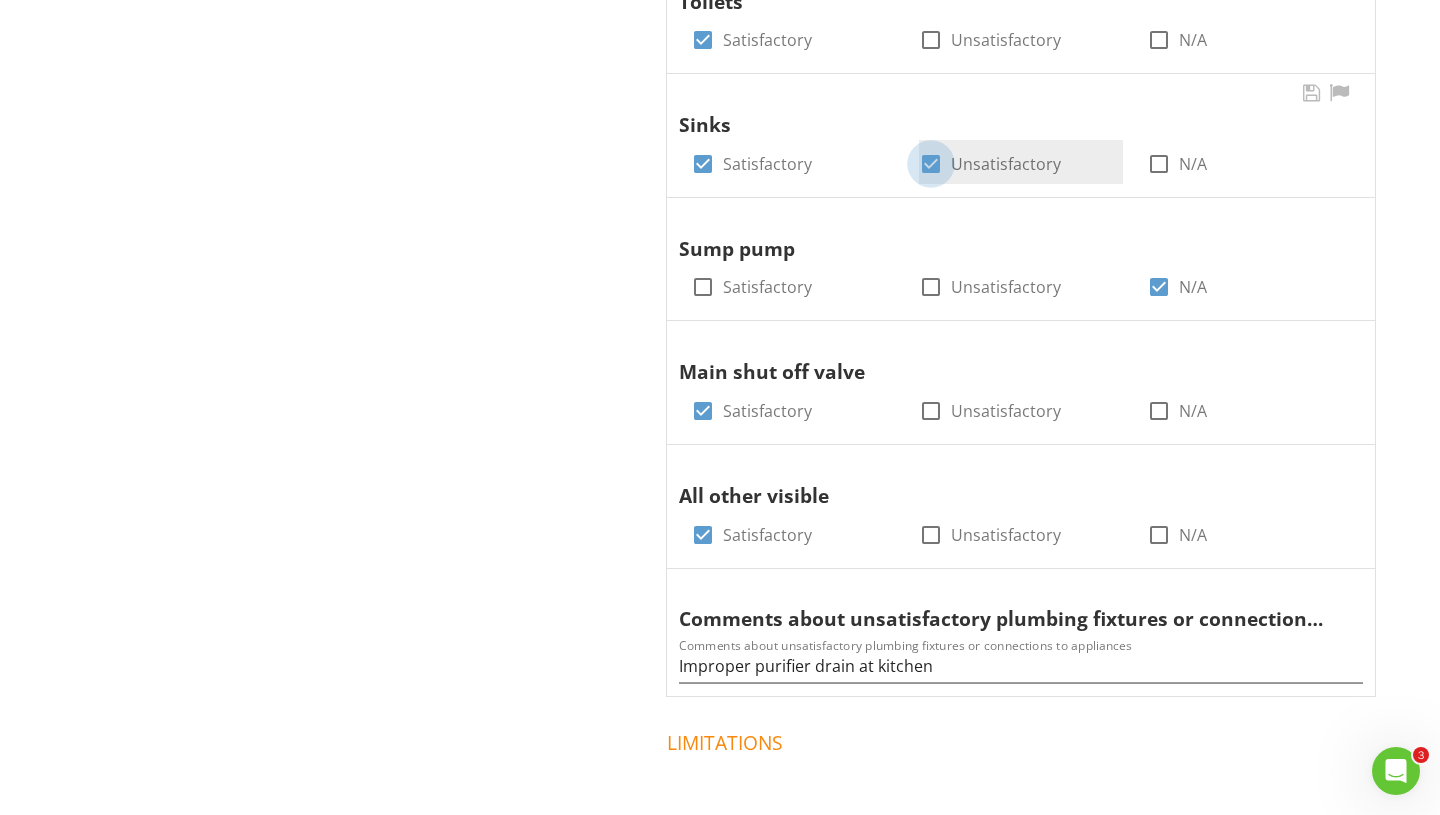 click at bounding box center (931, 164) 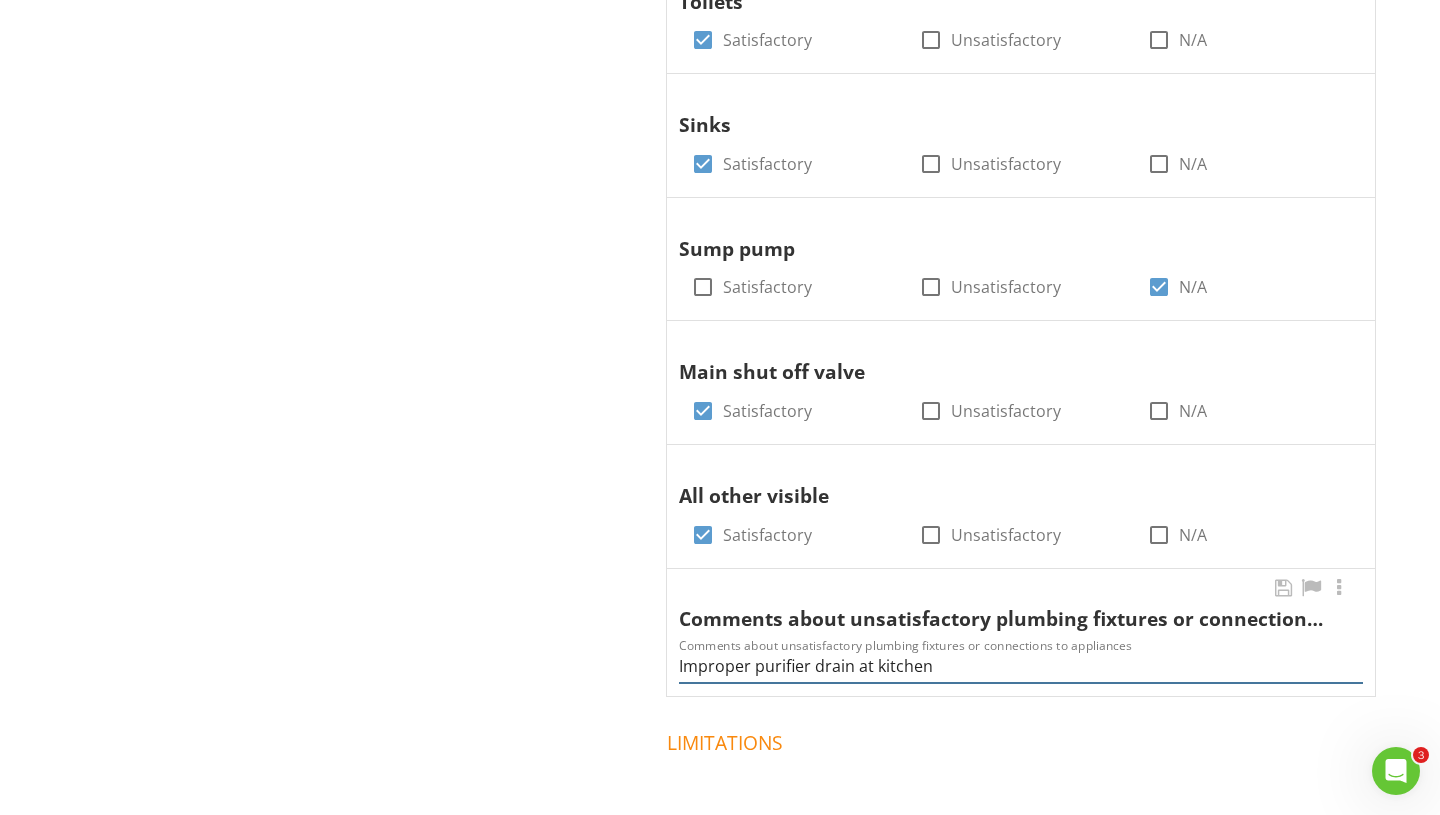 click on "Improper purifier drain at kitchen" at bounding box center (1021, 666) 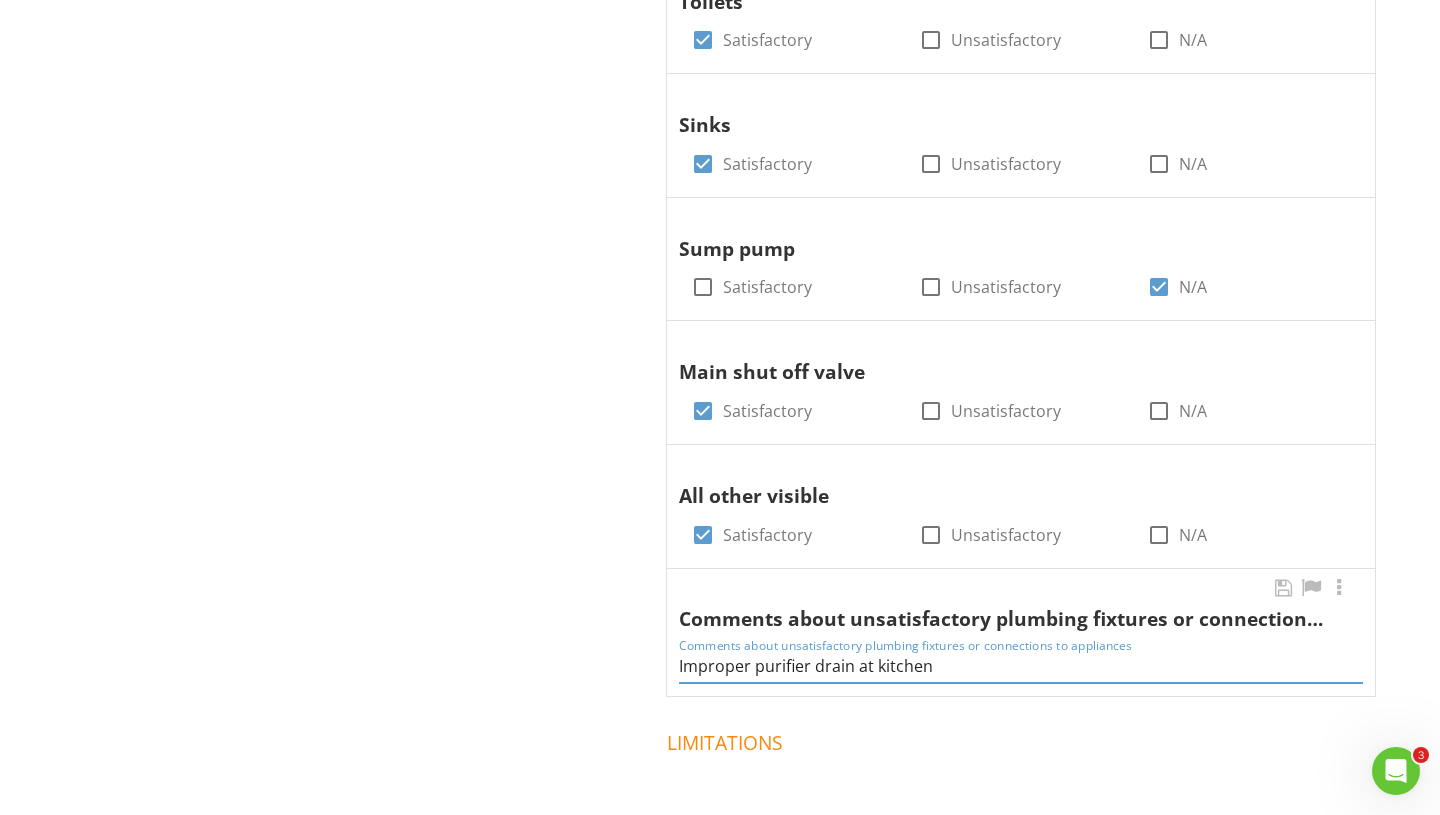 click on "Improper purifier drain at kitchen" at bounding box center [1021, 666] 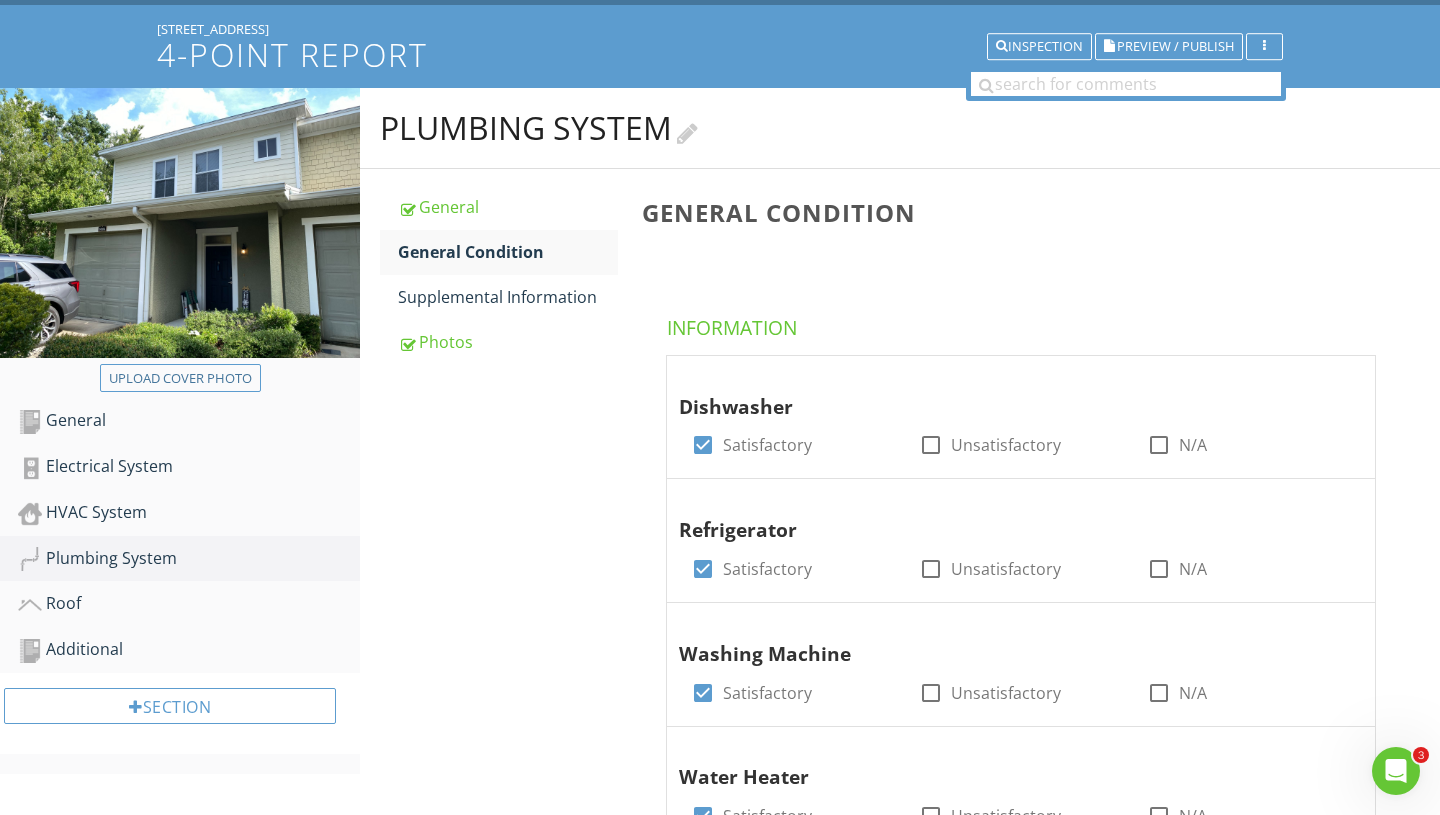 scroll, scrollTop: 14, scrollLeft: 0, axis: vertical 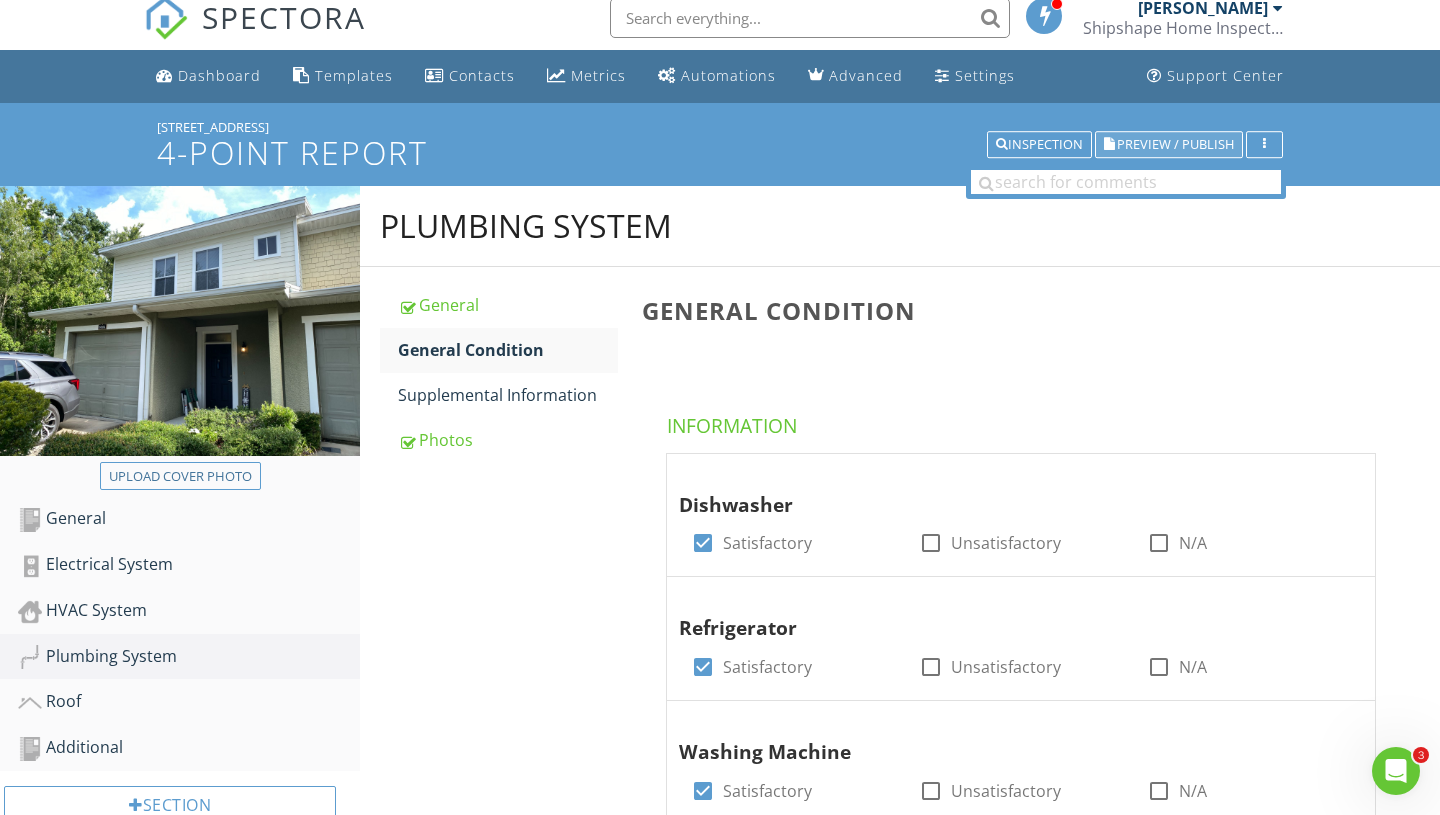 type 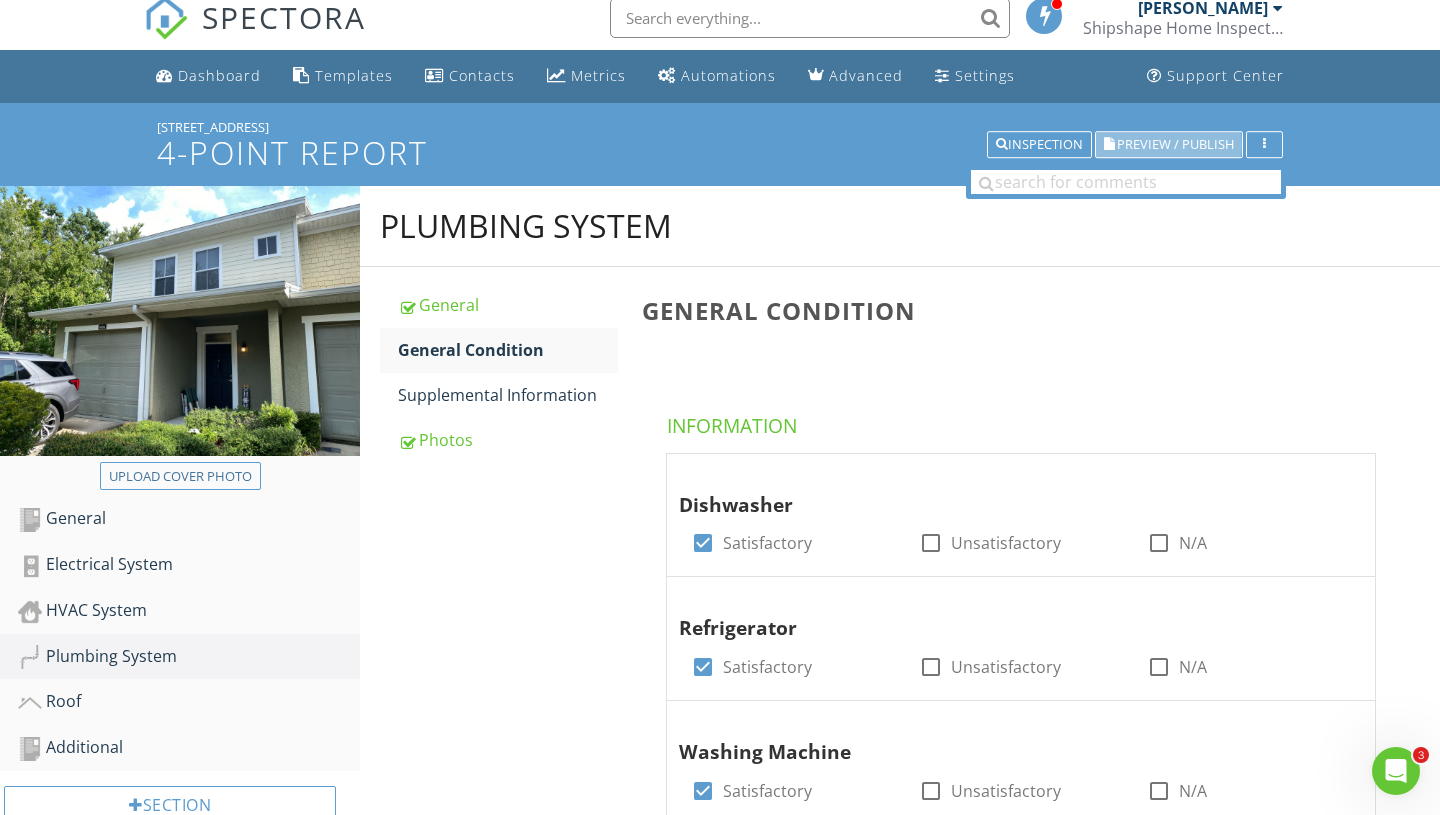 click on "Preview / Publish" at bounding box center (1175, 144) 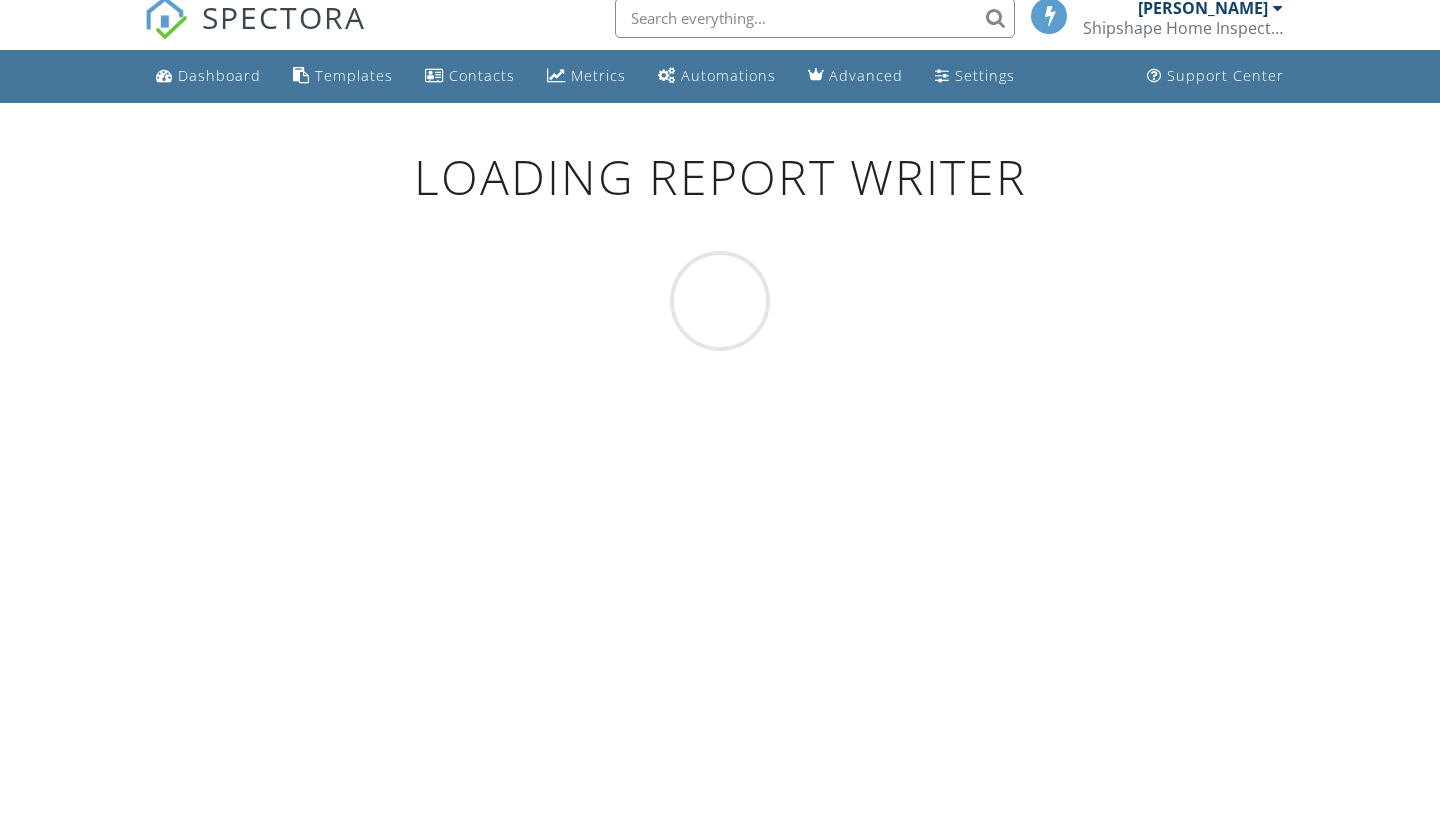 scroll, scrollTop: 0, scrollLeft: 0, axis: both 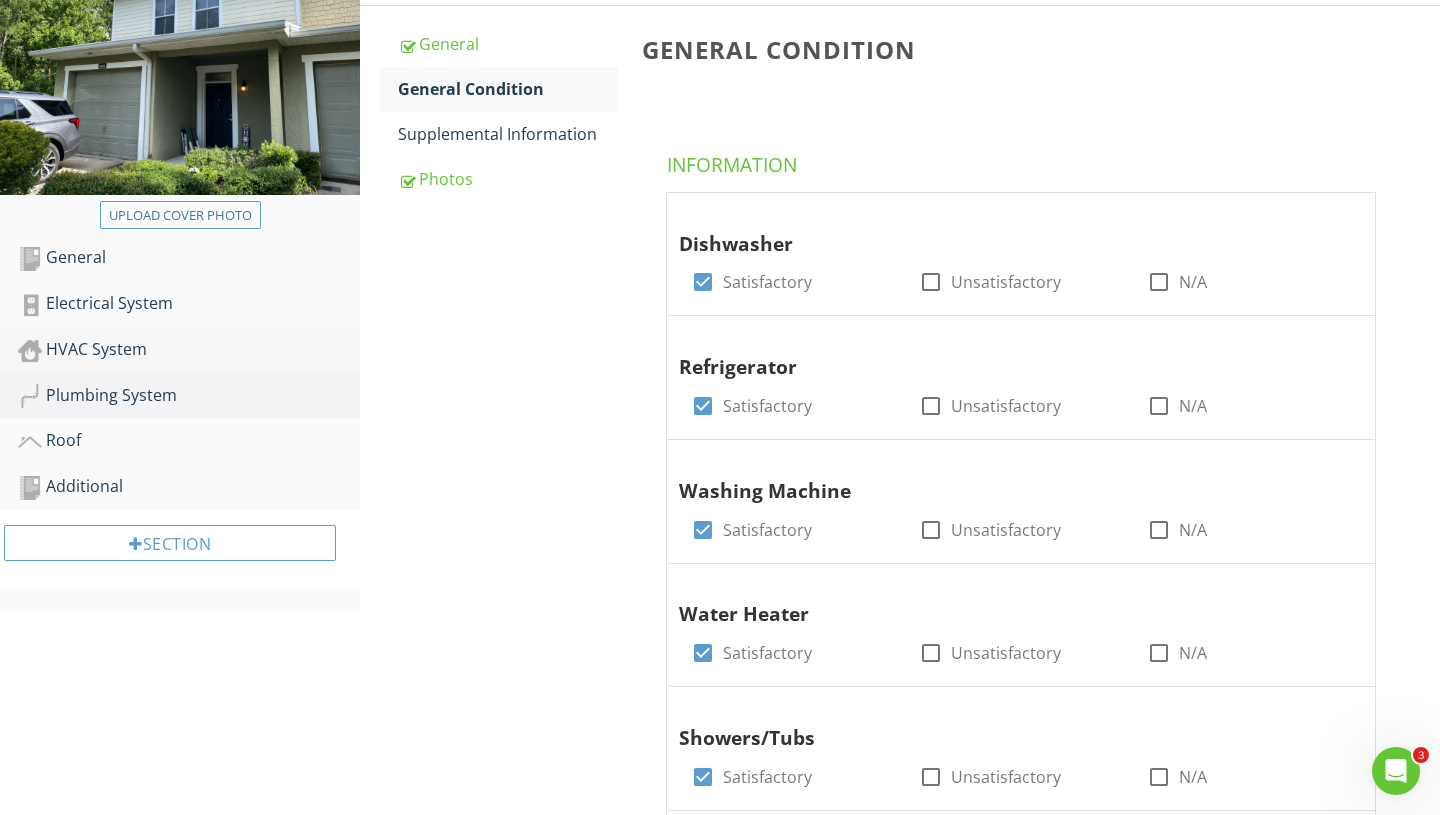 click on "HVAC System" at bounding box center [189, 350] 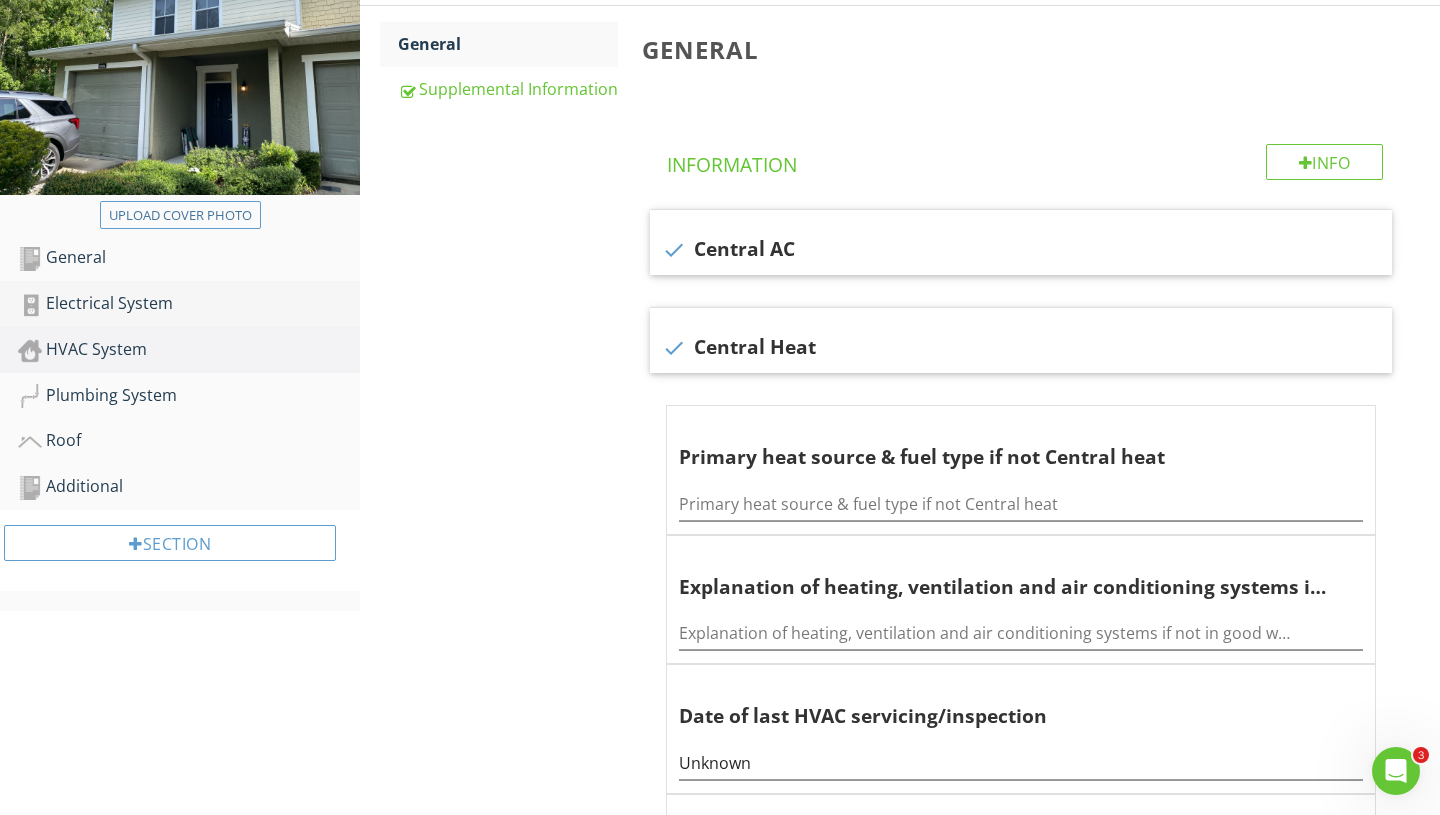 click on "Electrical System" at bounding box center [189, 304] 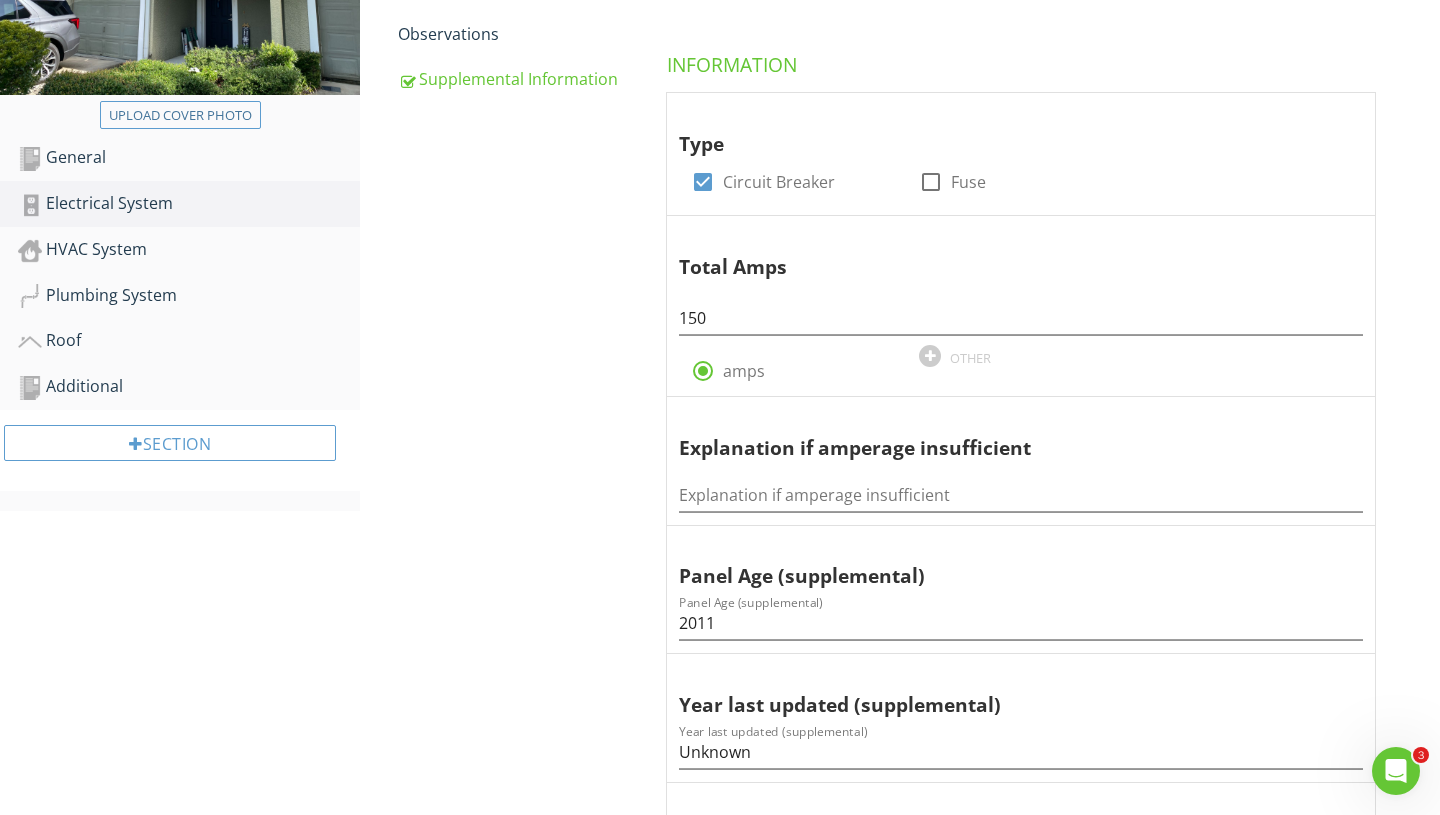 scroll, scrollTop: 0, scrollLeft: 0, axis: both 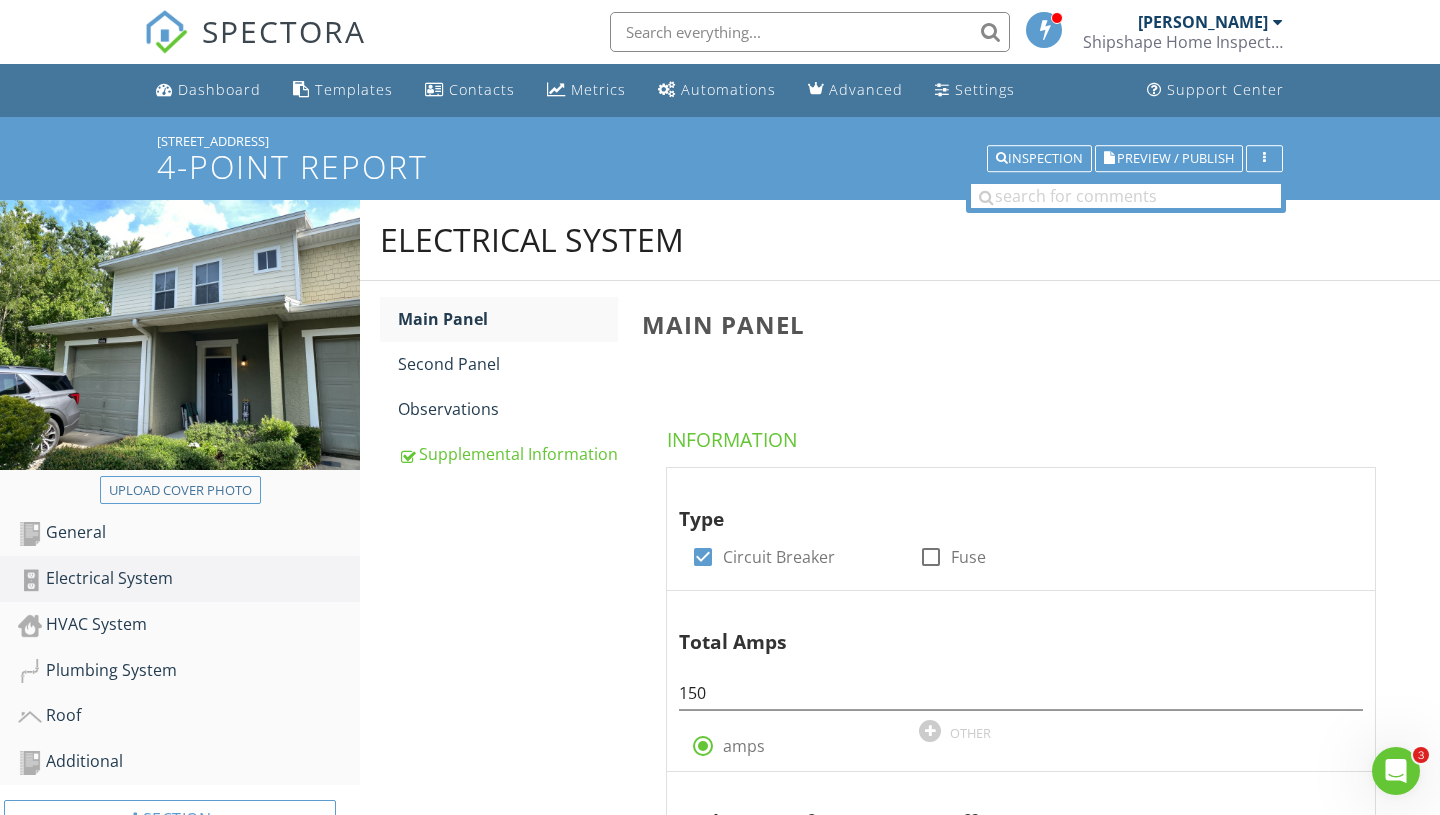 click on "Second Panel" at bounding box center (508, 364) 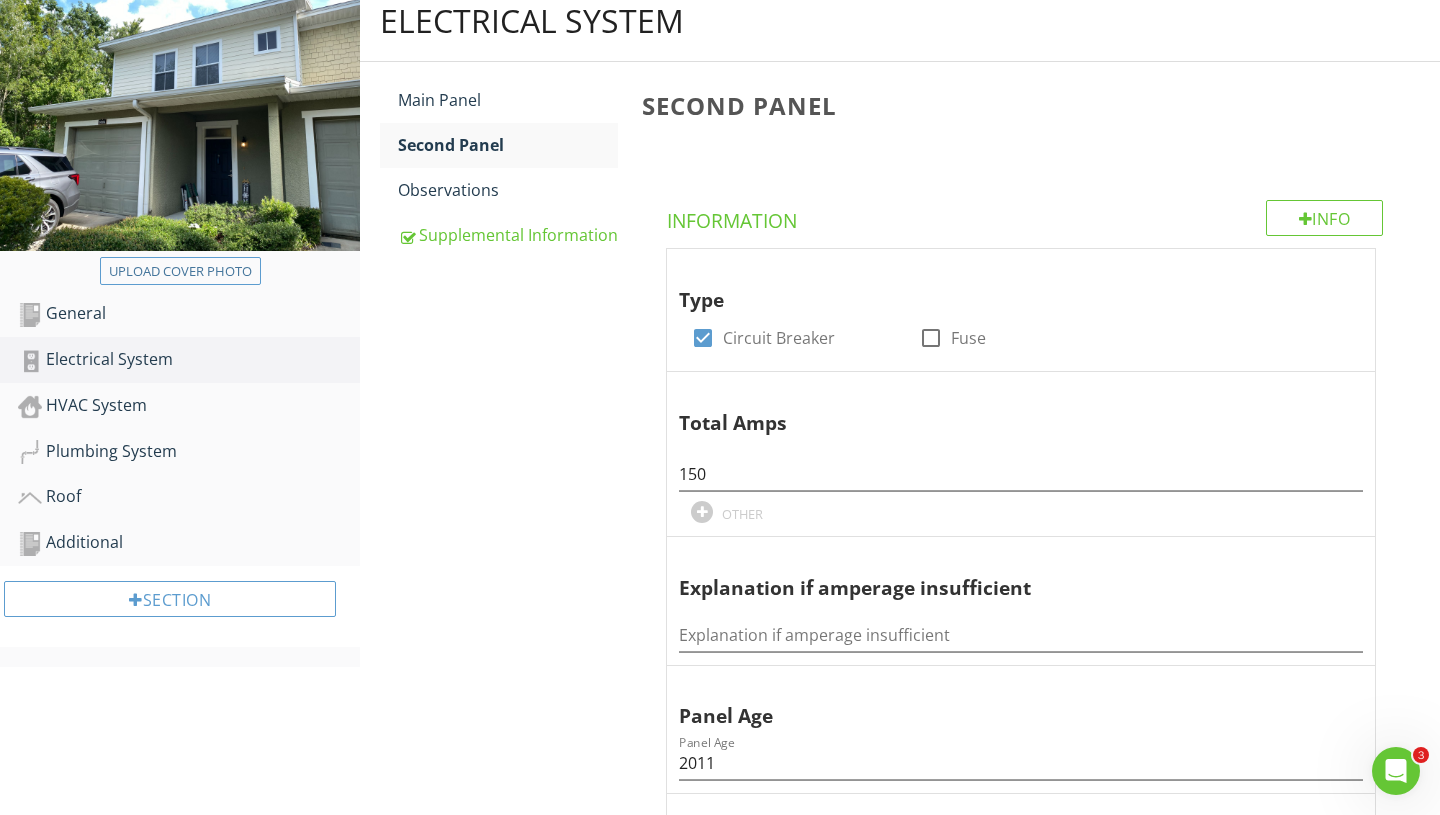 scroll, scrollTop: 0, scrollLeft: 0, axis: both 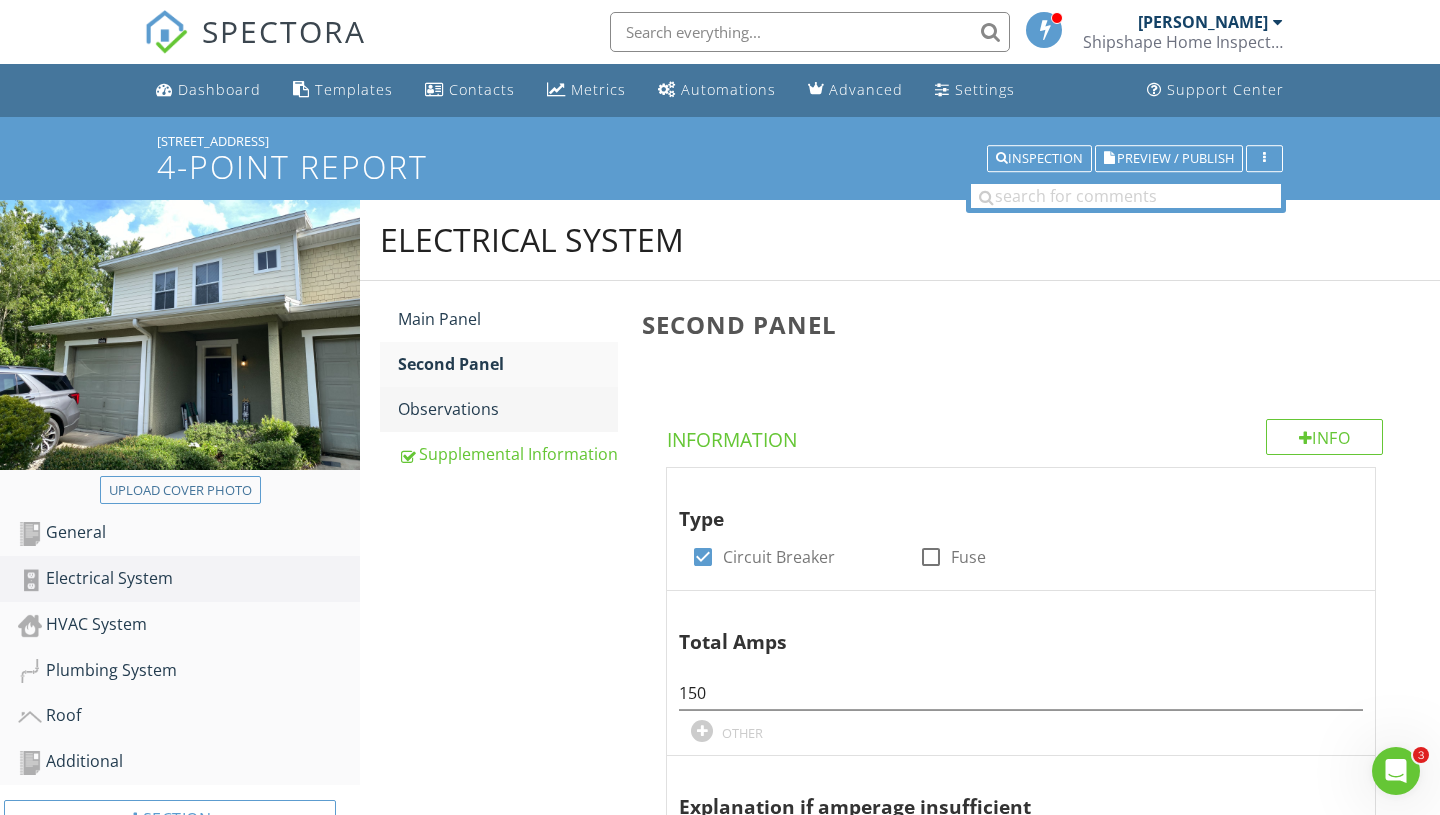 click on "Observations" at bounding box center [508, 409] 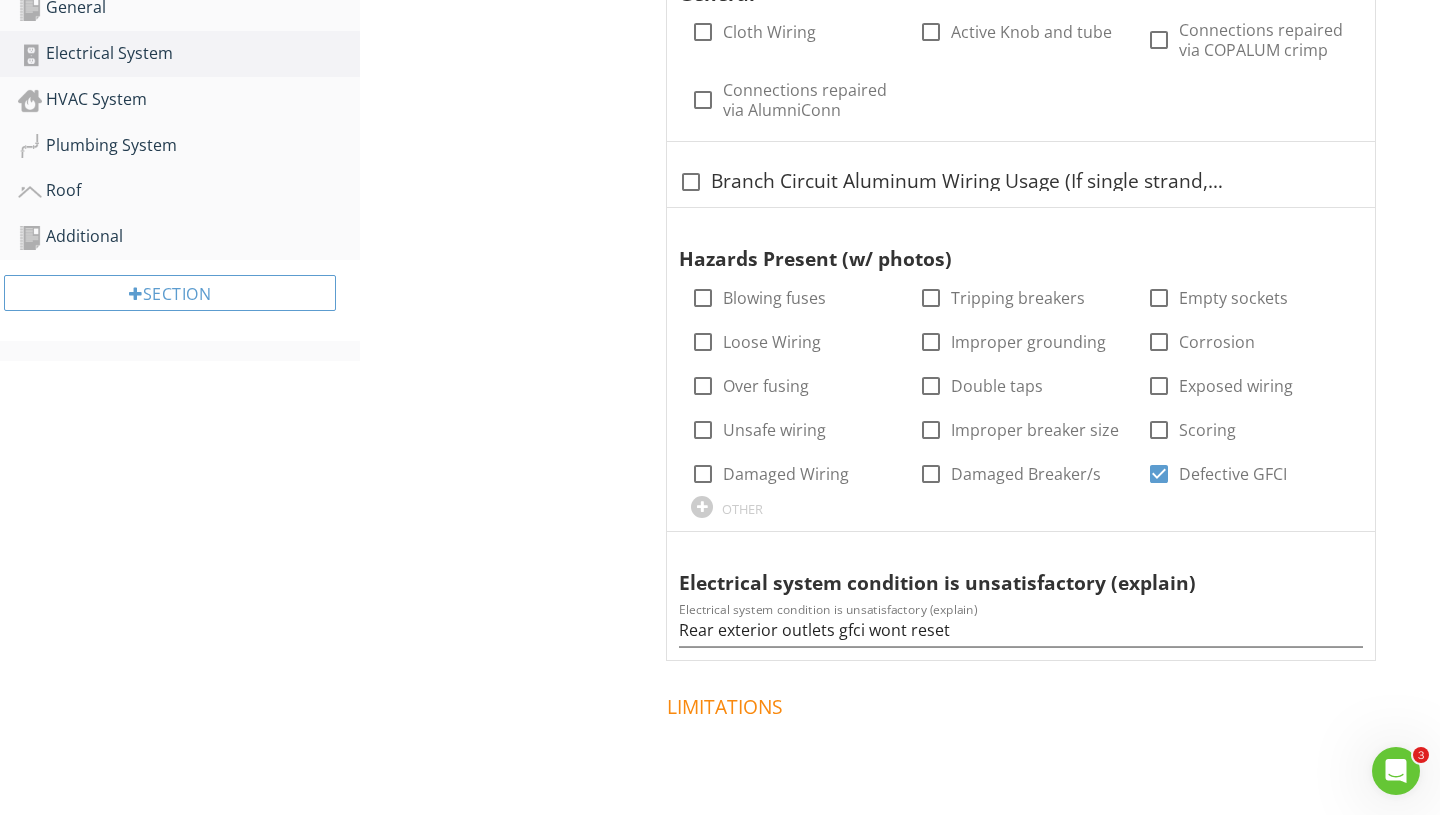 scroll, scrollTop: 755, scrollLeft: 0, axis: vertical 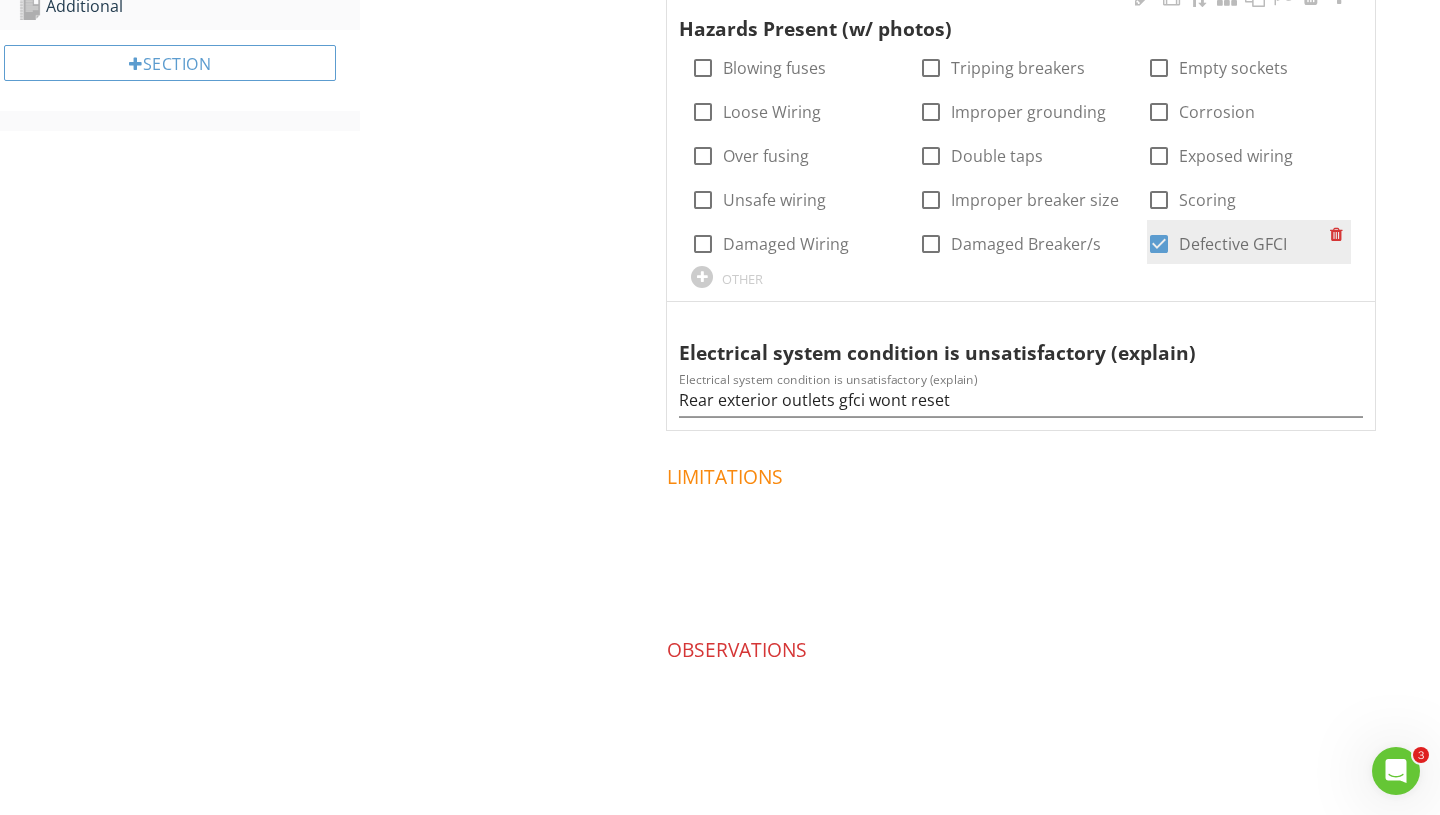 click at bounding box center [1159, 244] 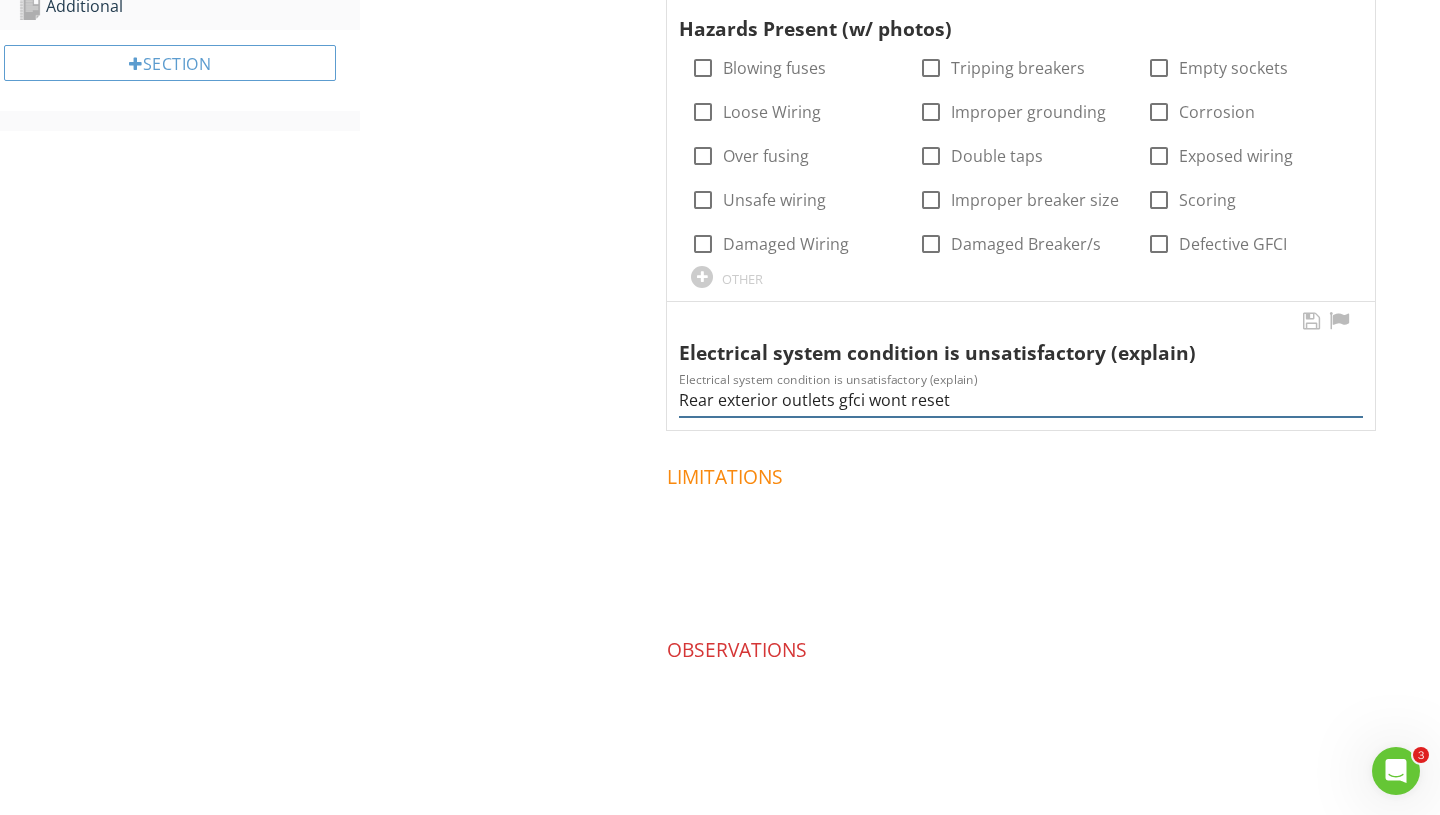 click on "Rear exterior outlets gfci wont reset" at bounding box center [1021, 400] 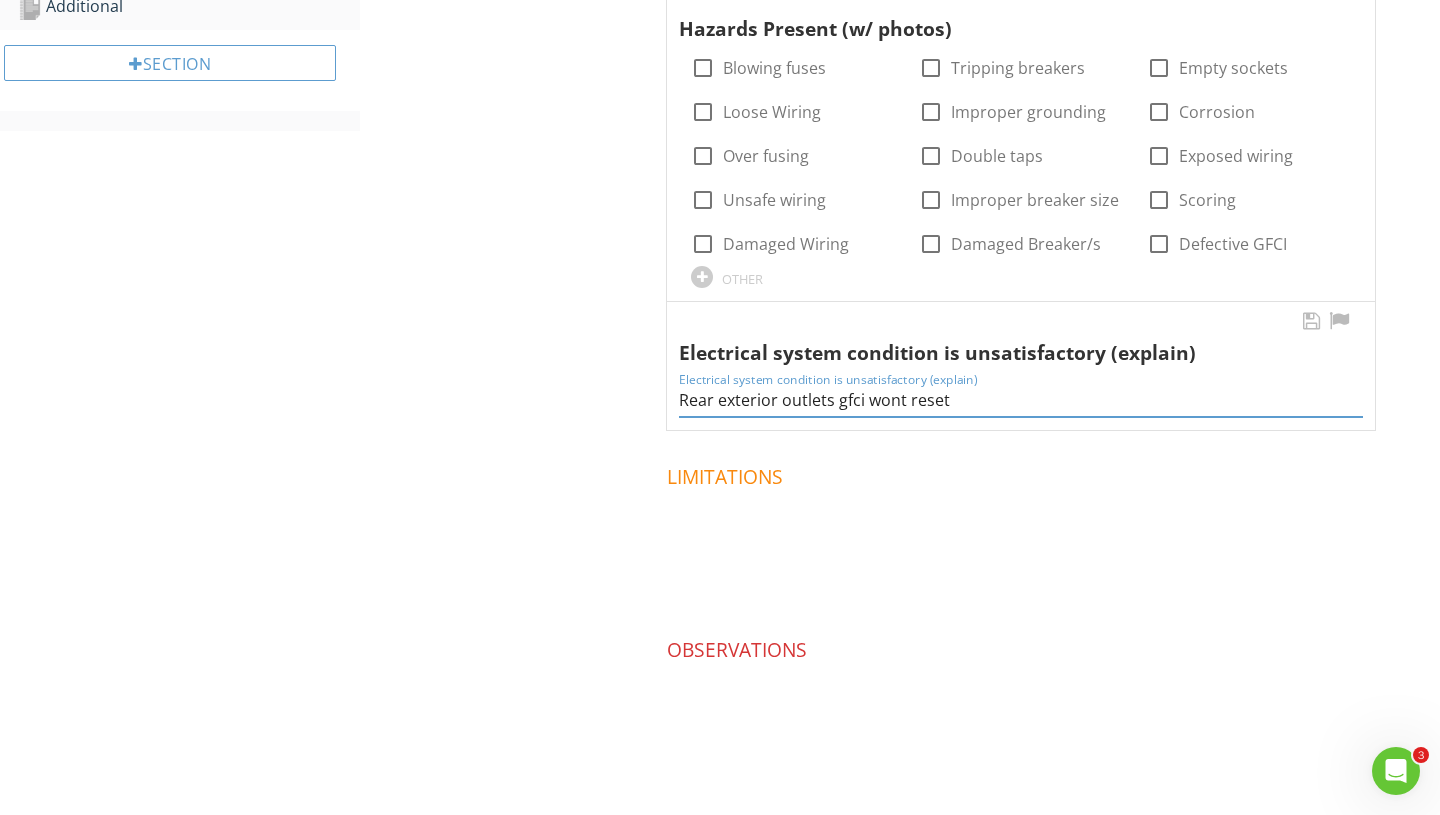 click on "Rear exterior outlets gfci wont reset" at bounding box center [1021, 400] 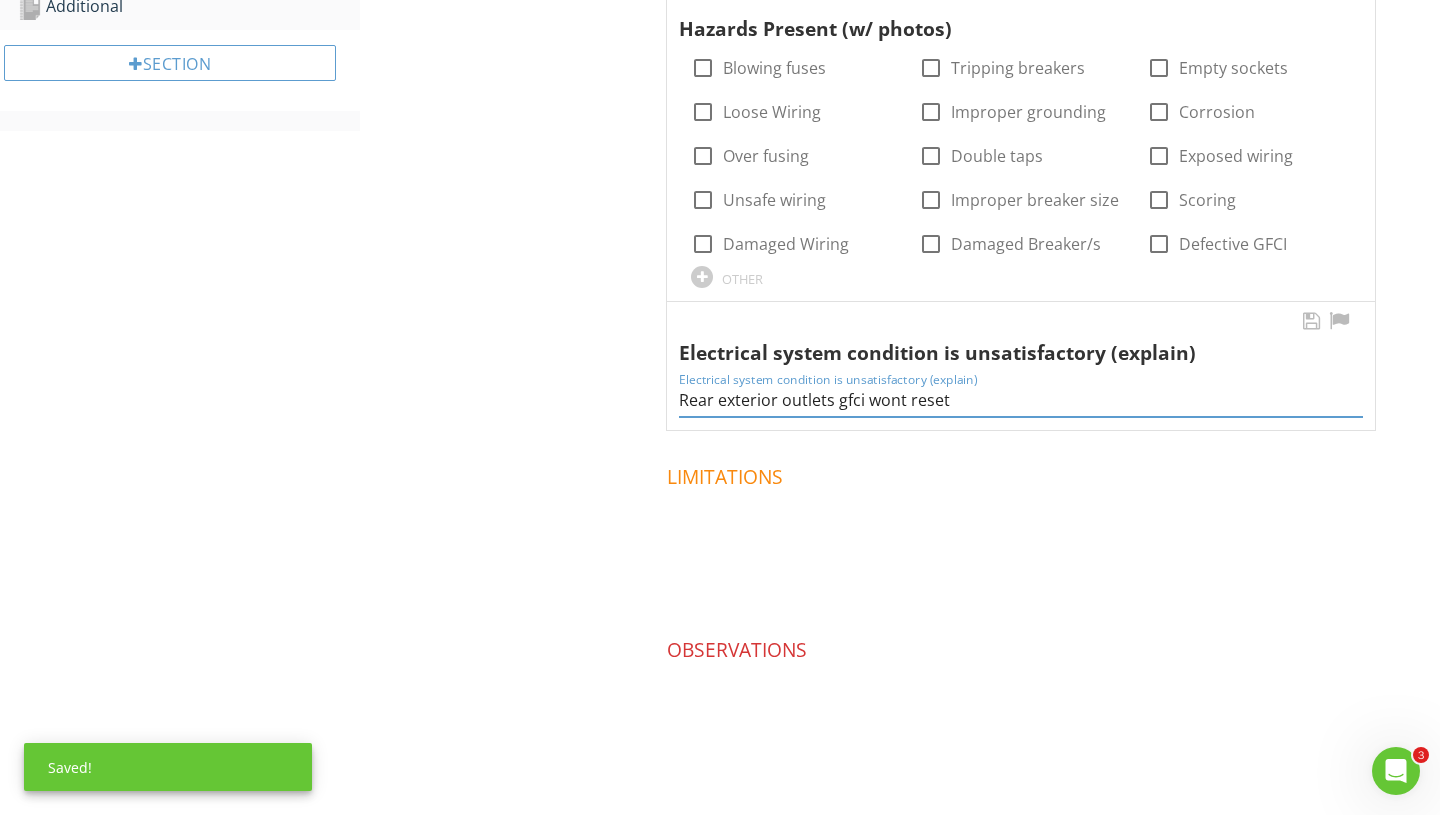 click on "Rear exterior outlets gfci wont reset" at bounding box center [1021, 400] 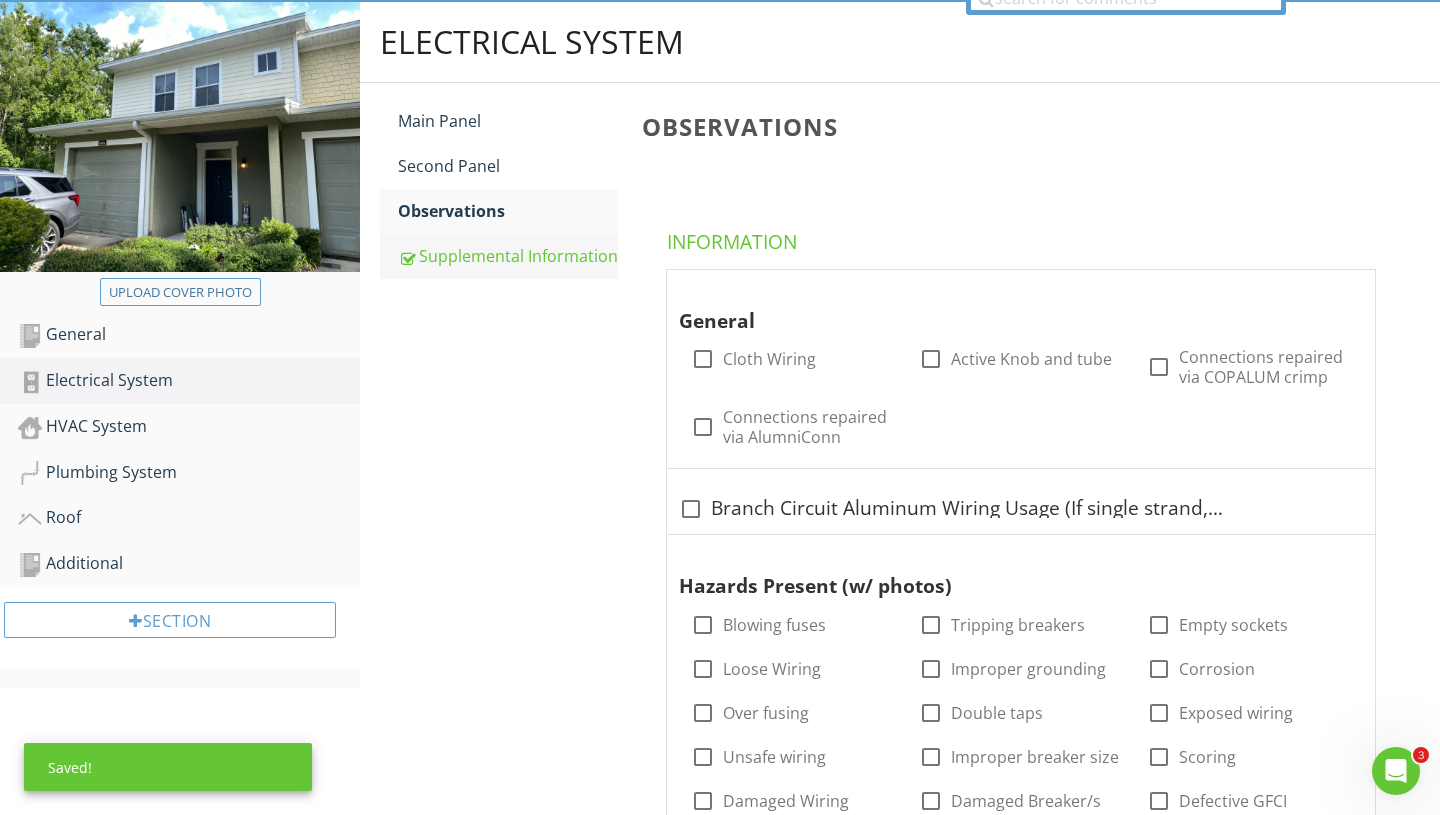 type 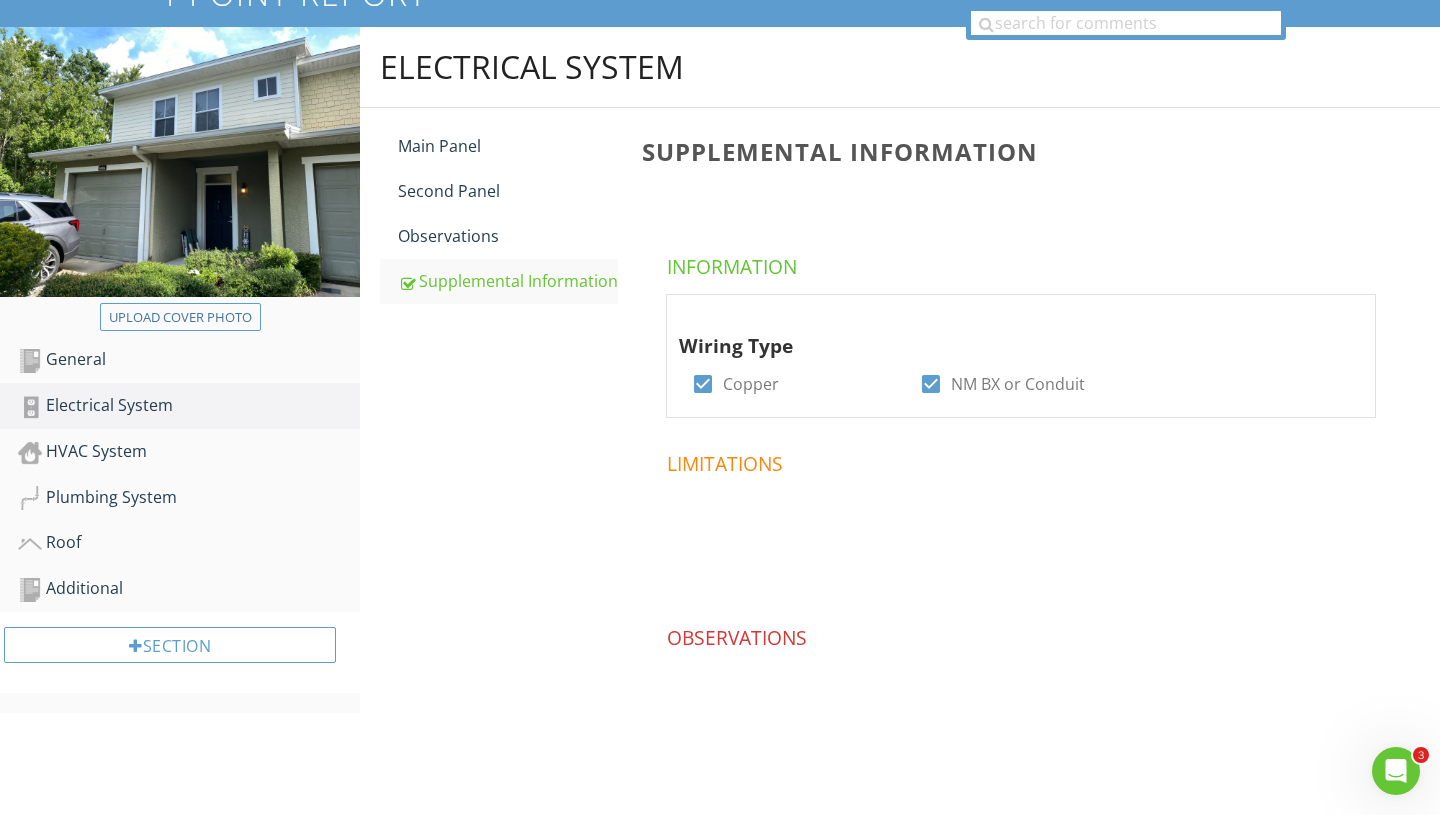 scroll, scrollTop: 0, scrollLeft: 0, axis: both 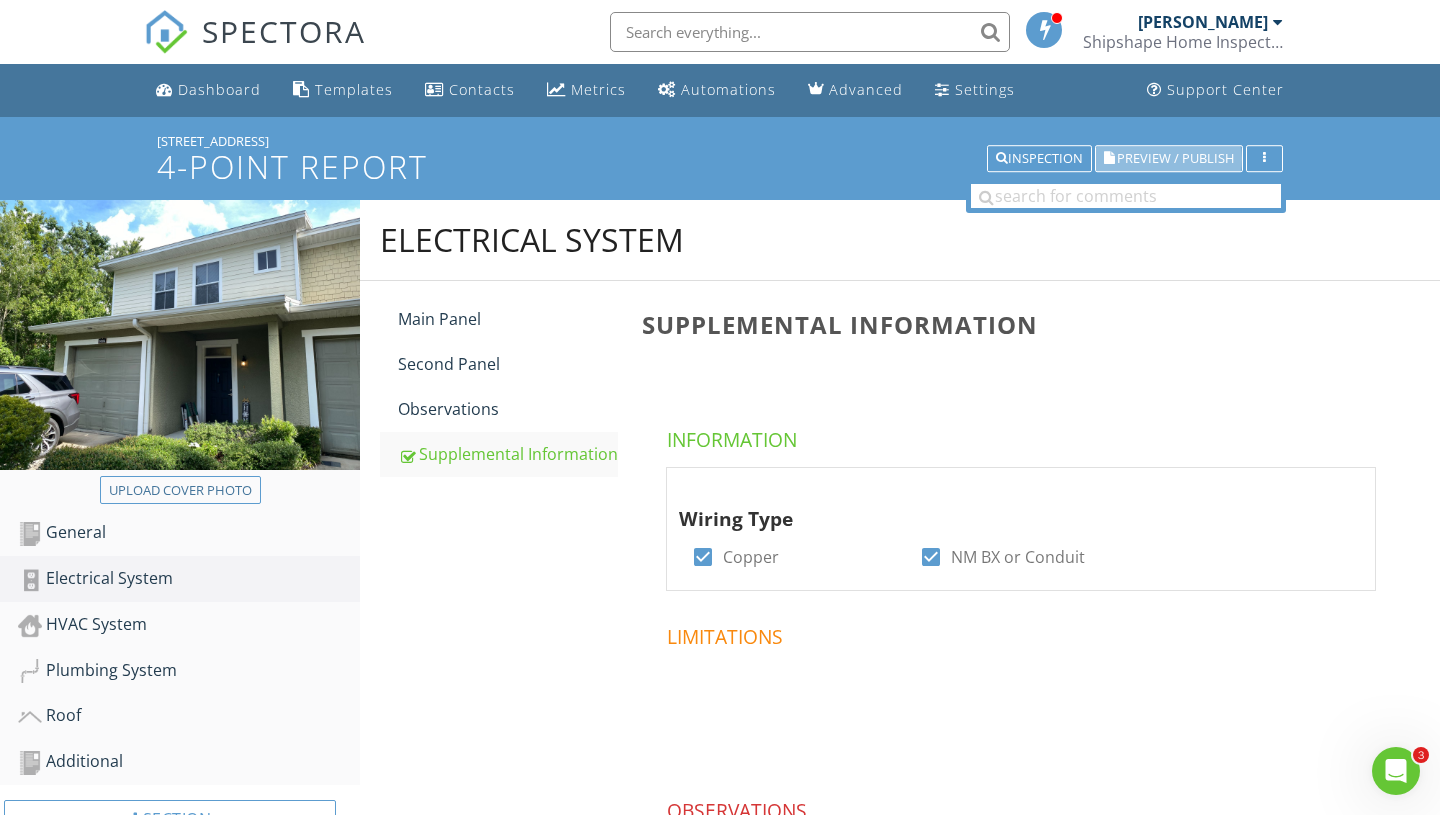 click on "Preview / Publish" at bounding box center (1175, 158) 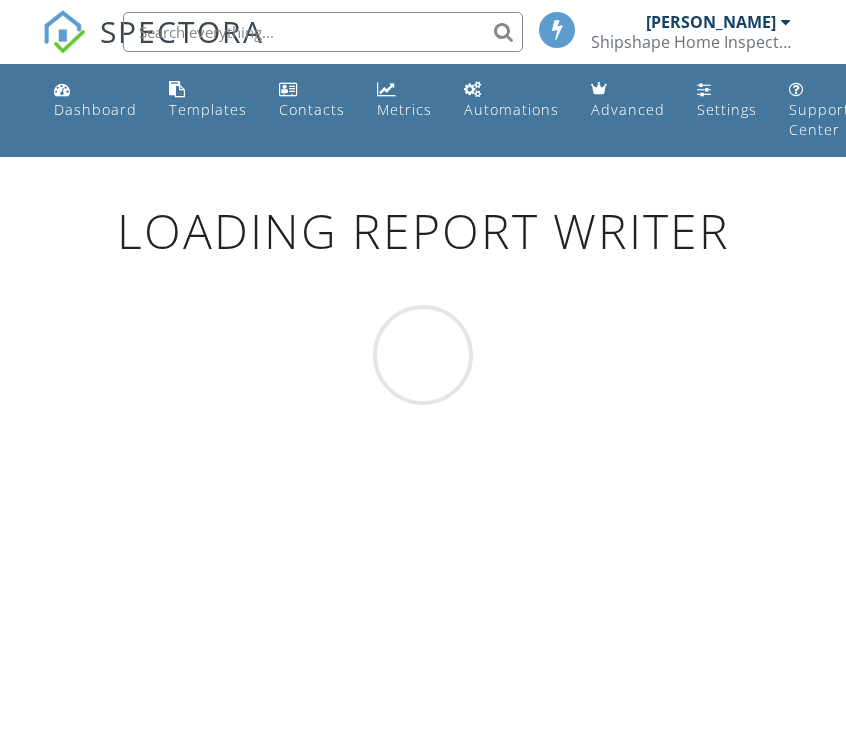 scroll, scrollTop: 0, scrollLeft: 0, axis: both 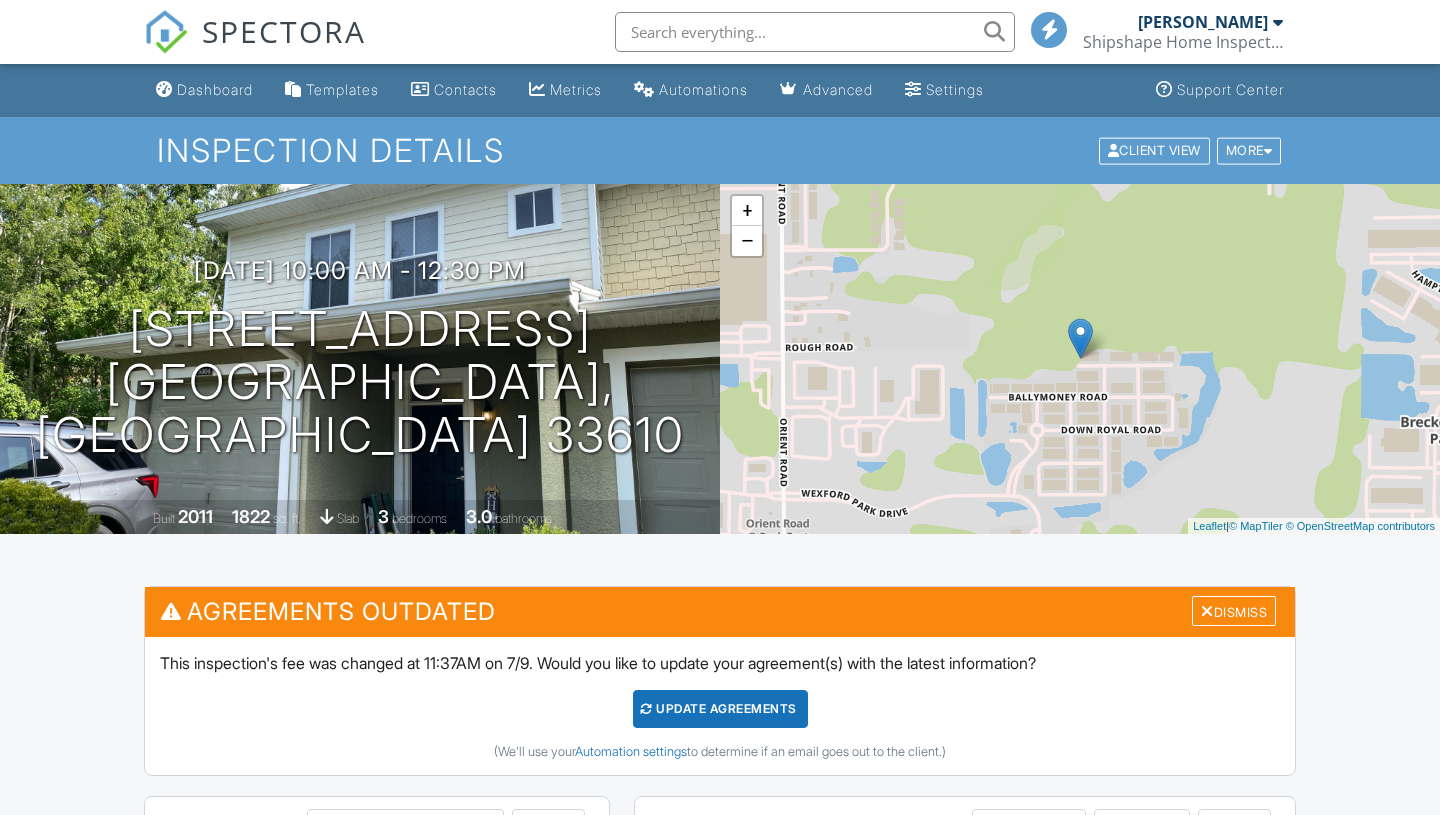 click on "[EMAIL_ADDRESS][DOMAIN_NAME]" at bounding box center [355, 1060] 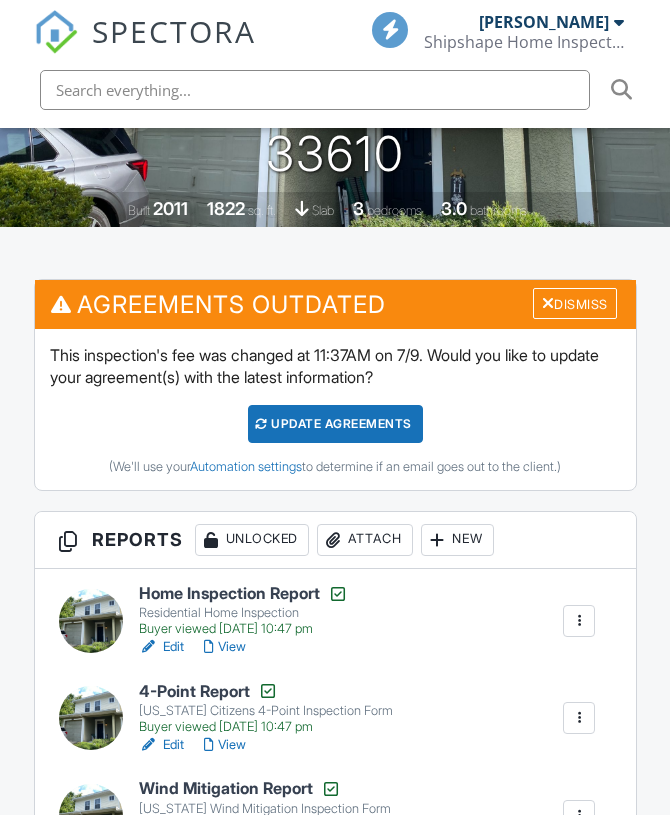 scroll, scrollTop: 447, scrollLeft: 0, axis: vertical 